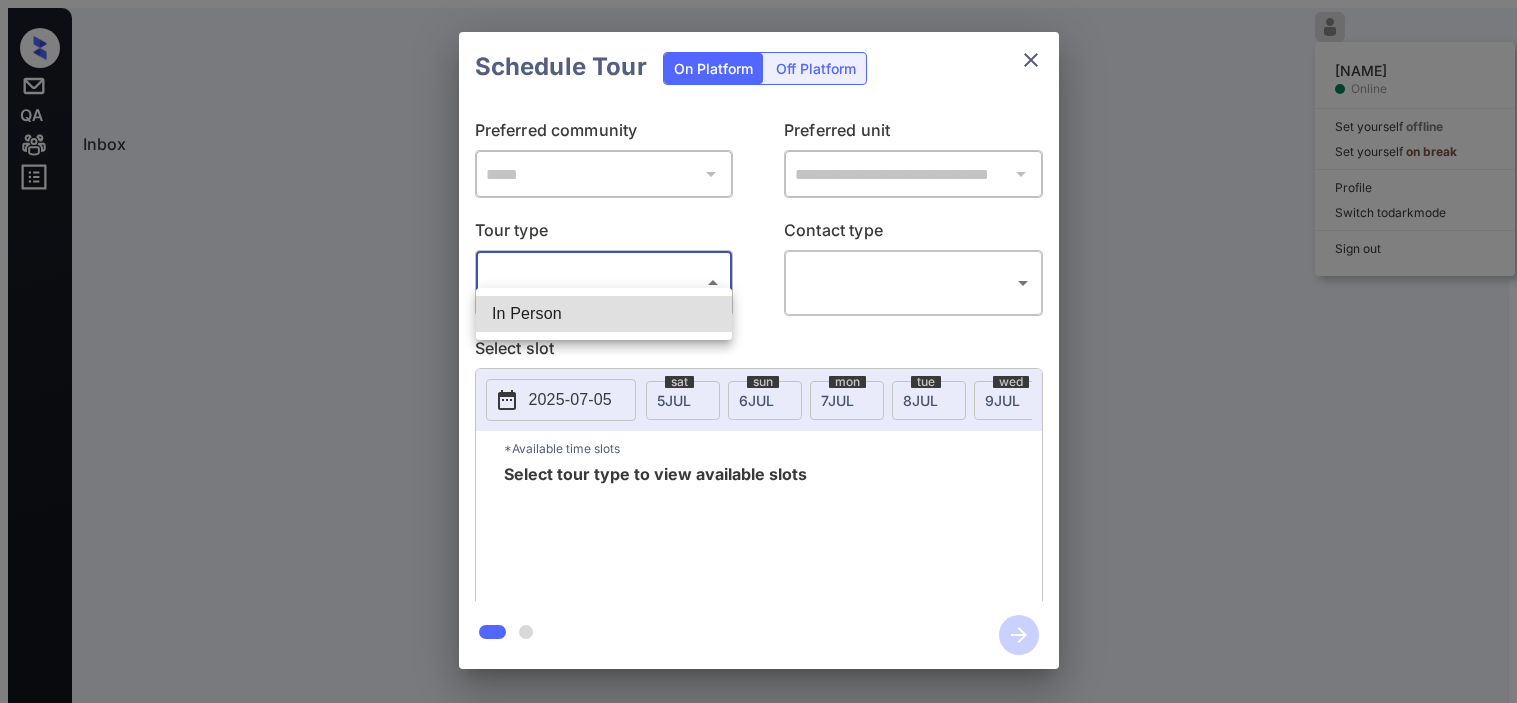 scroll, scrollTop: 0, scrollLeft: 0, axis: both 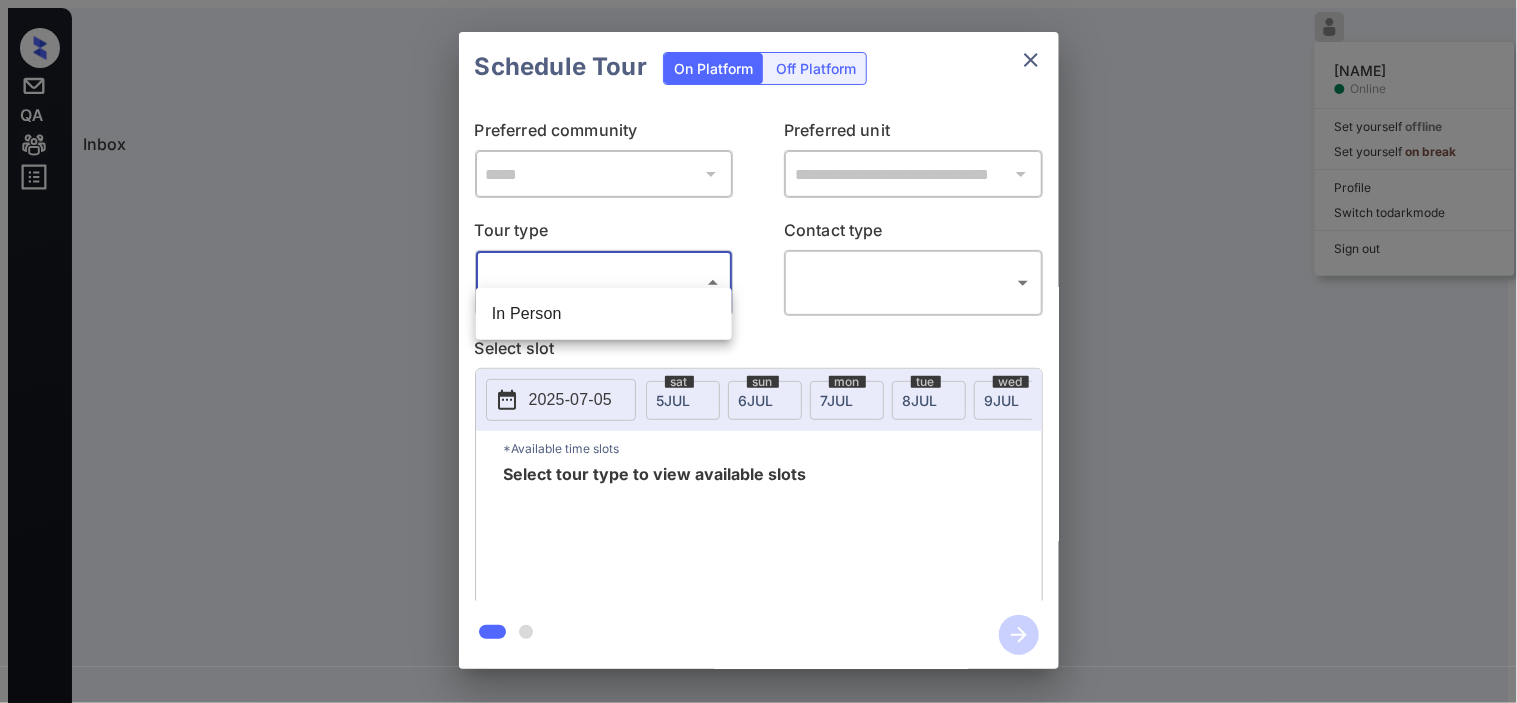 click at bounding box center [758, 351] 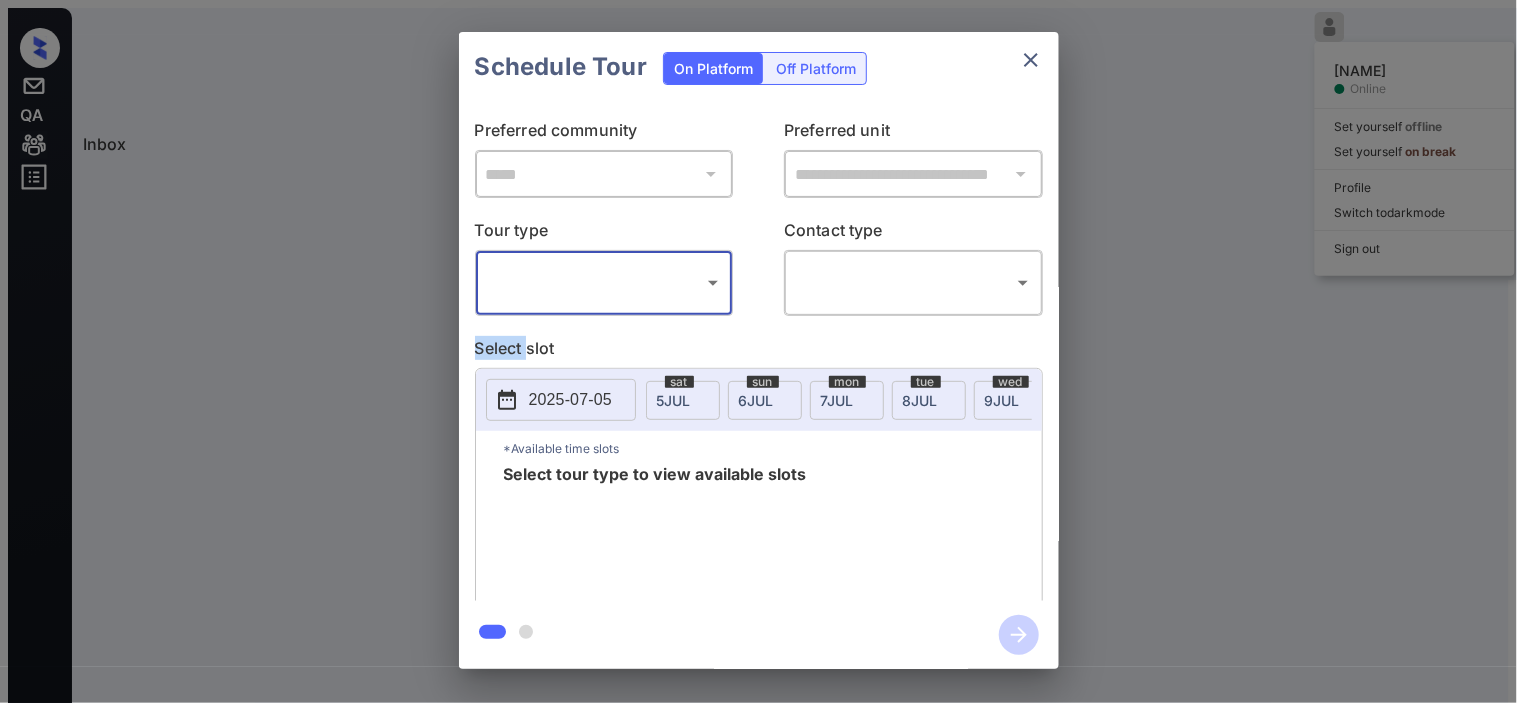 click on "**********" at bounding box center (758, 350) 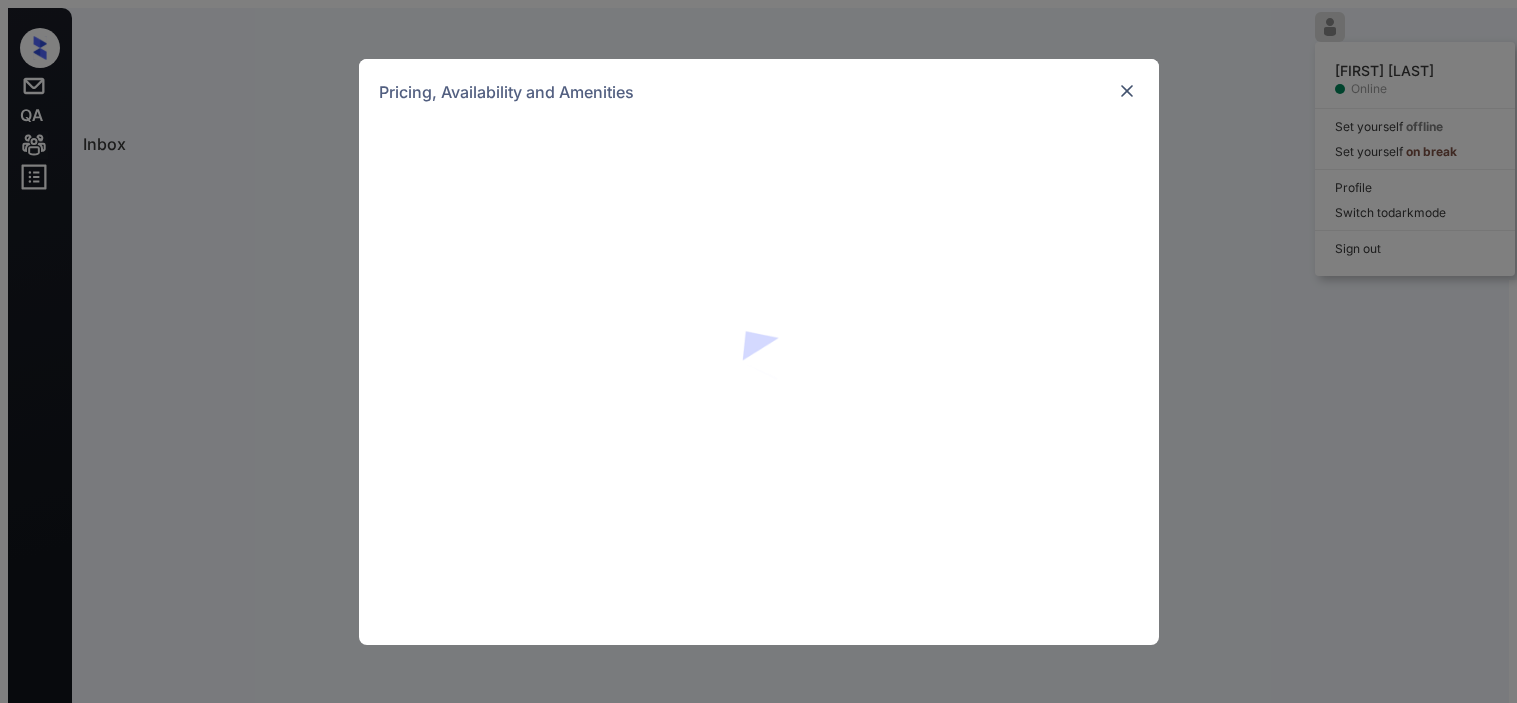 scroll, scrollTop: 0, scrollLeft: 0, axis: both 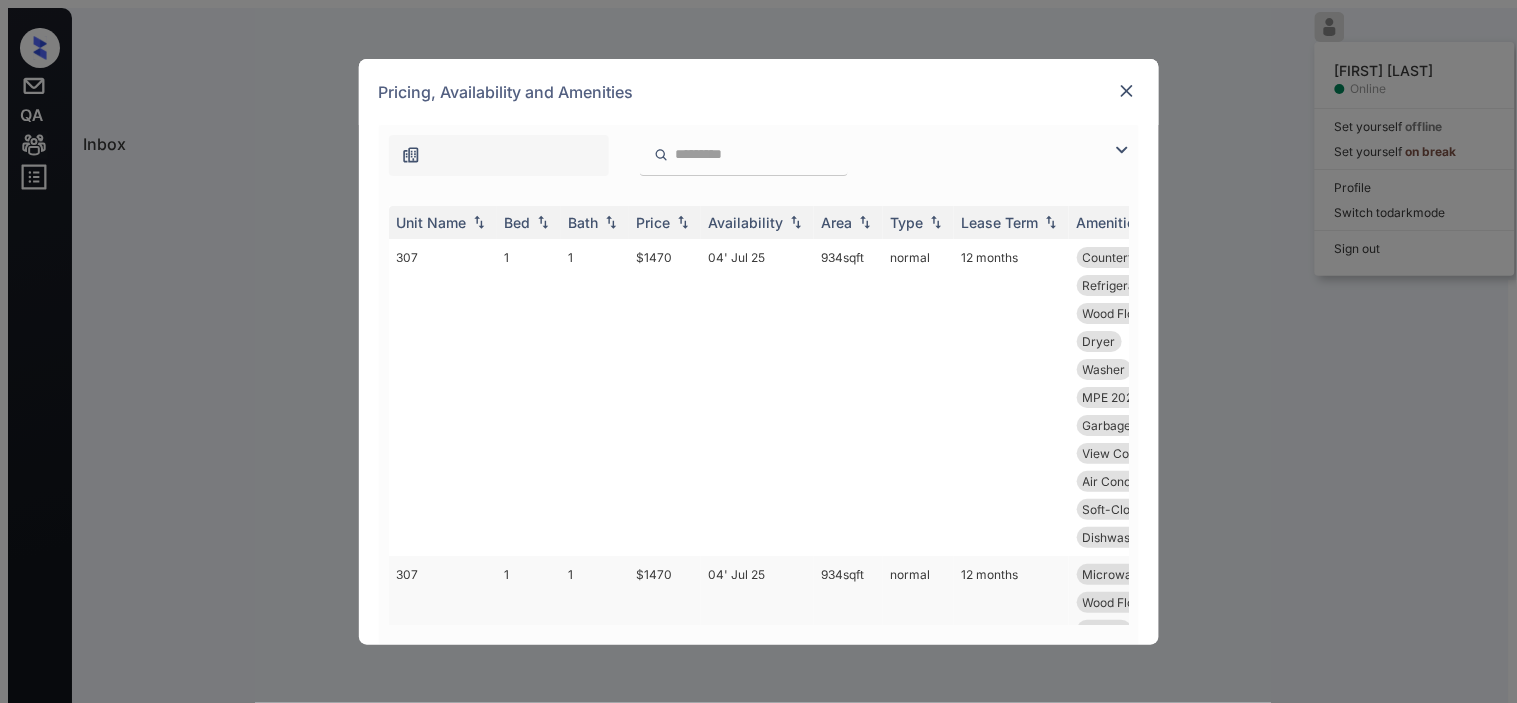 click at bounding box center [411, 155] 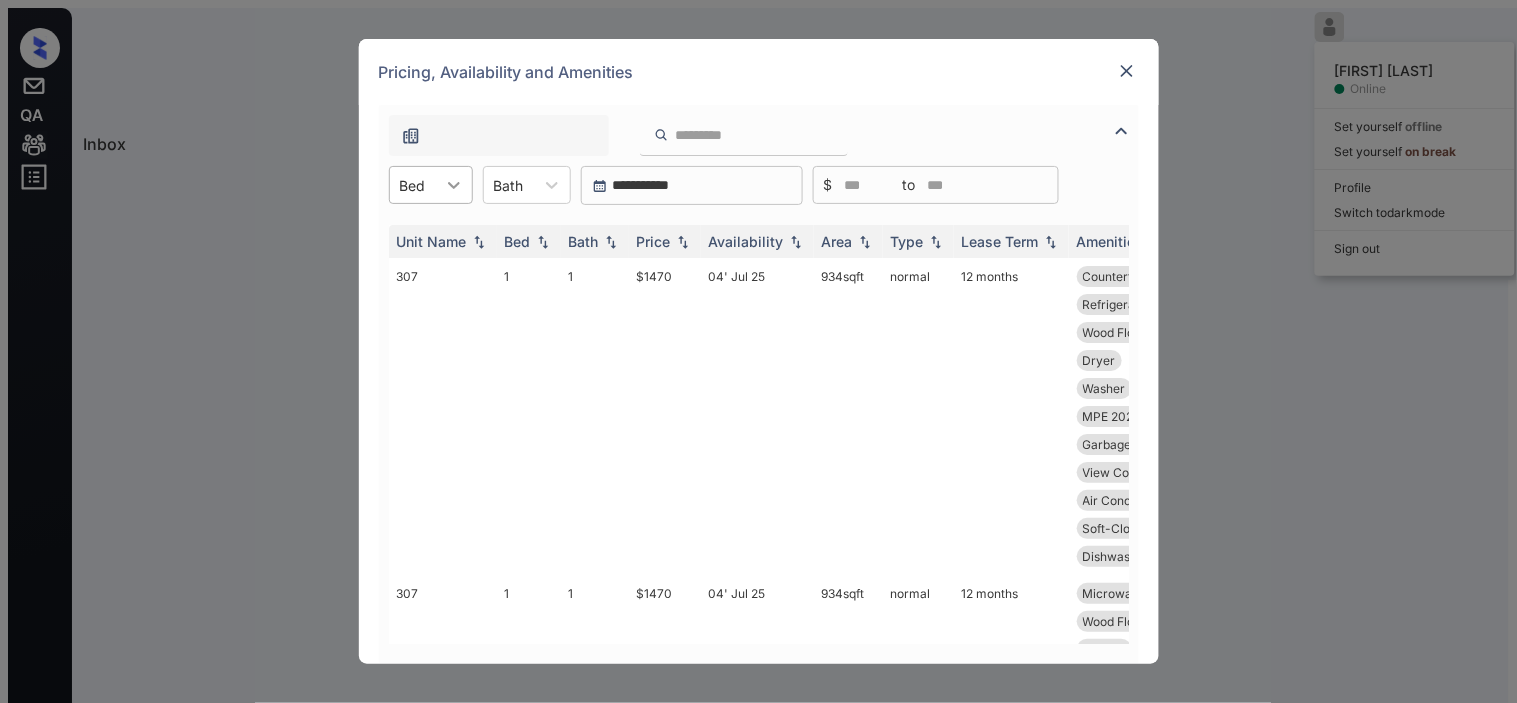 click on "**********" at bounding box center [759, 384] 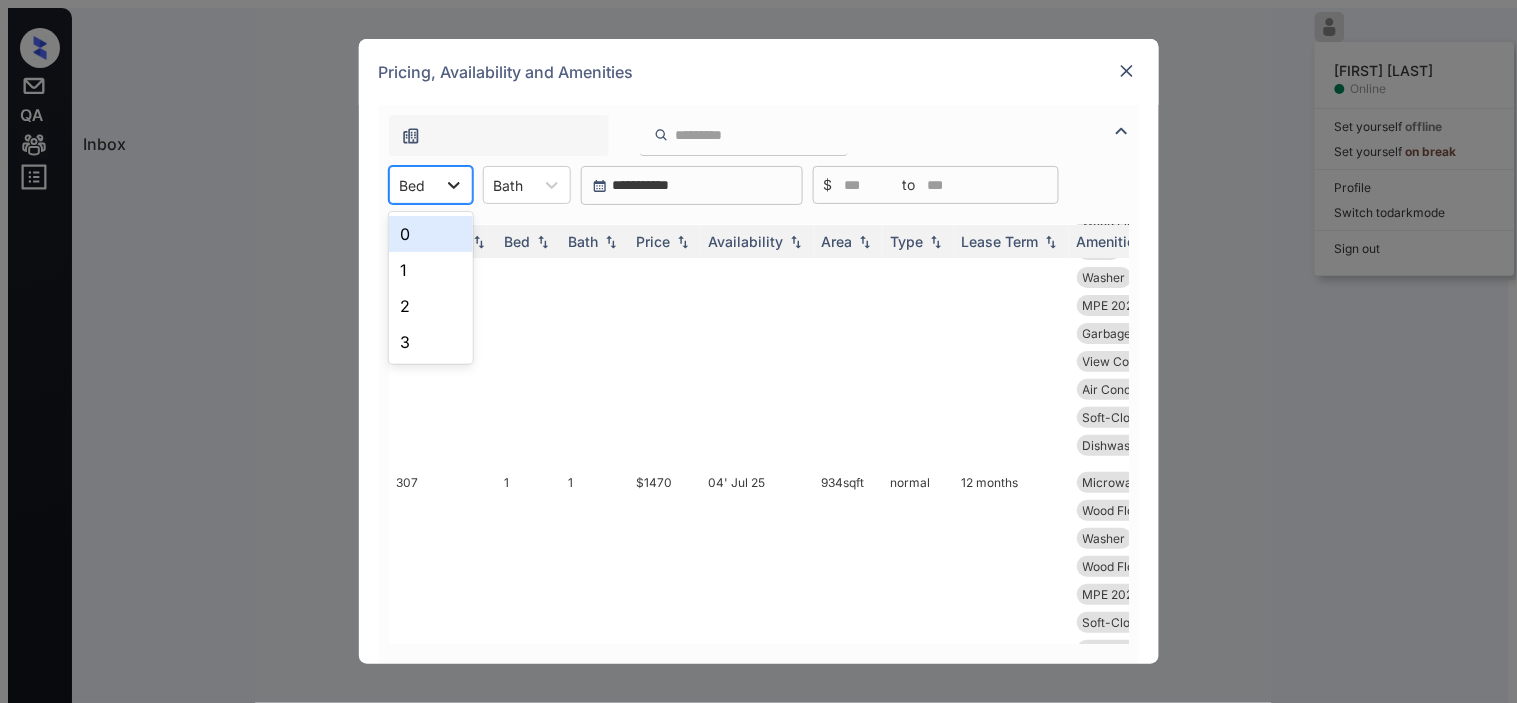 scroll, scrollTop: 111, scrollLeft: 0, axis: vertical 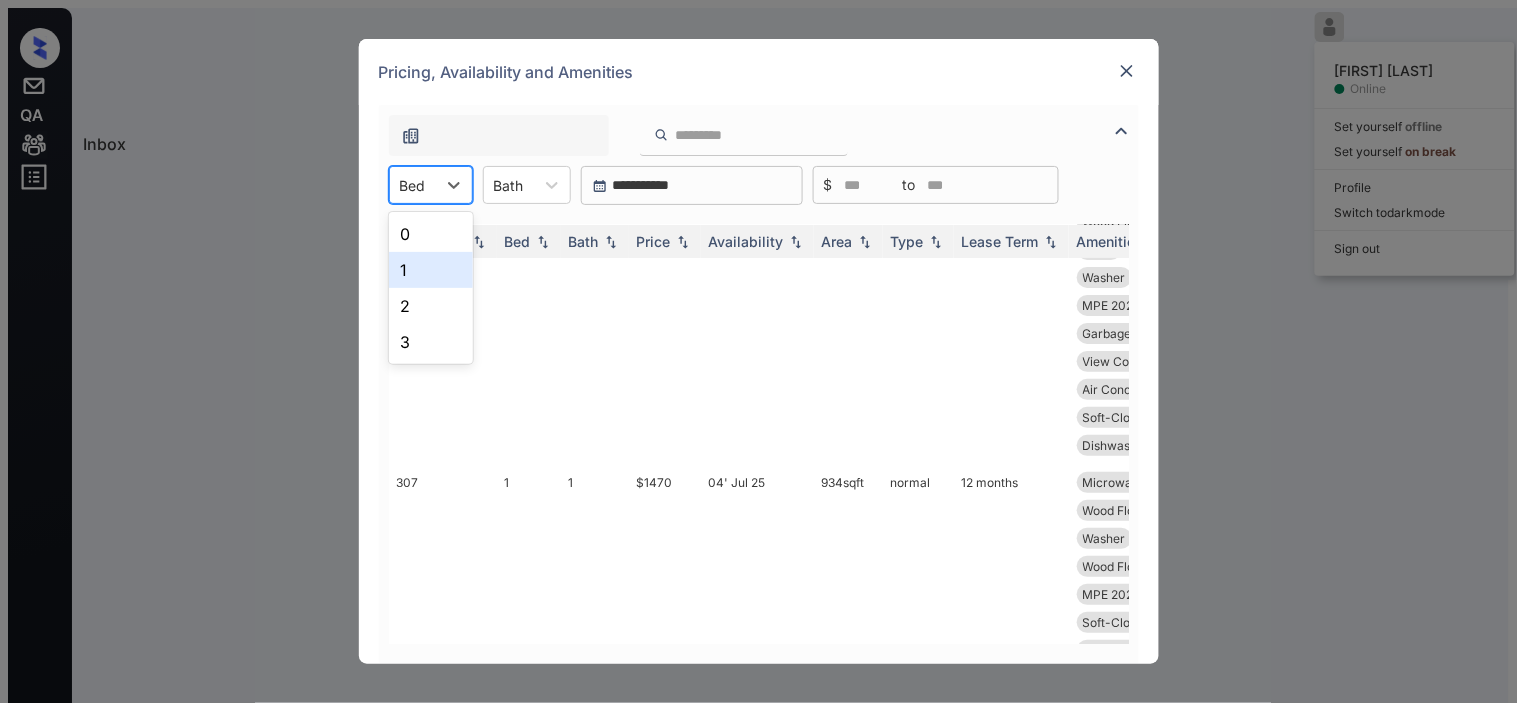 click on "1" at bounding box center (431, 270) 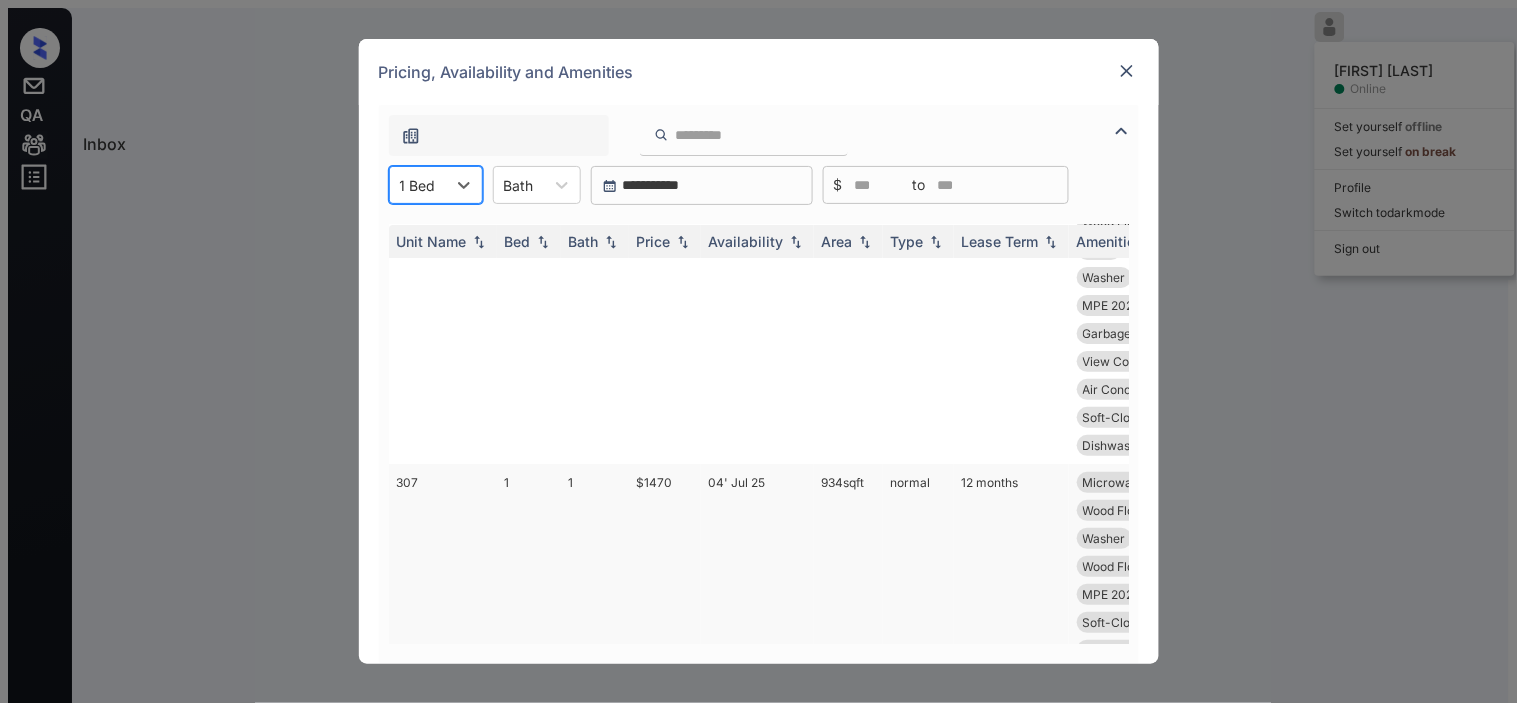click on "$1470" at bounding box center (665, 305) 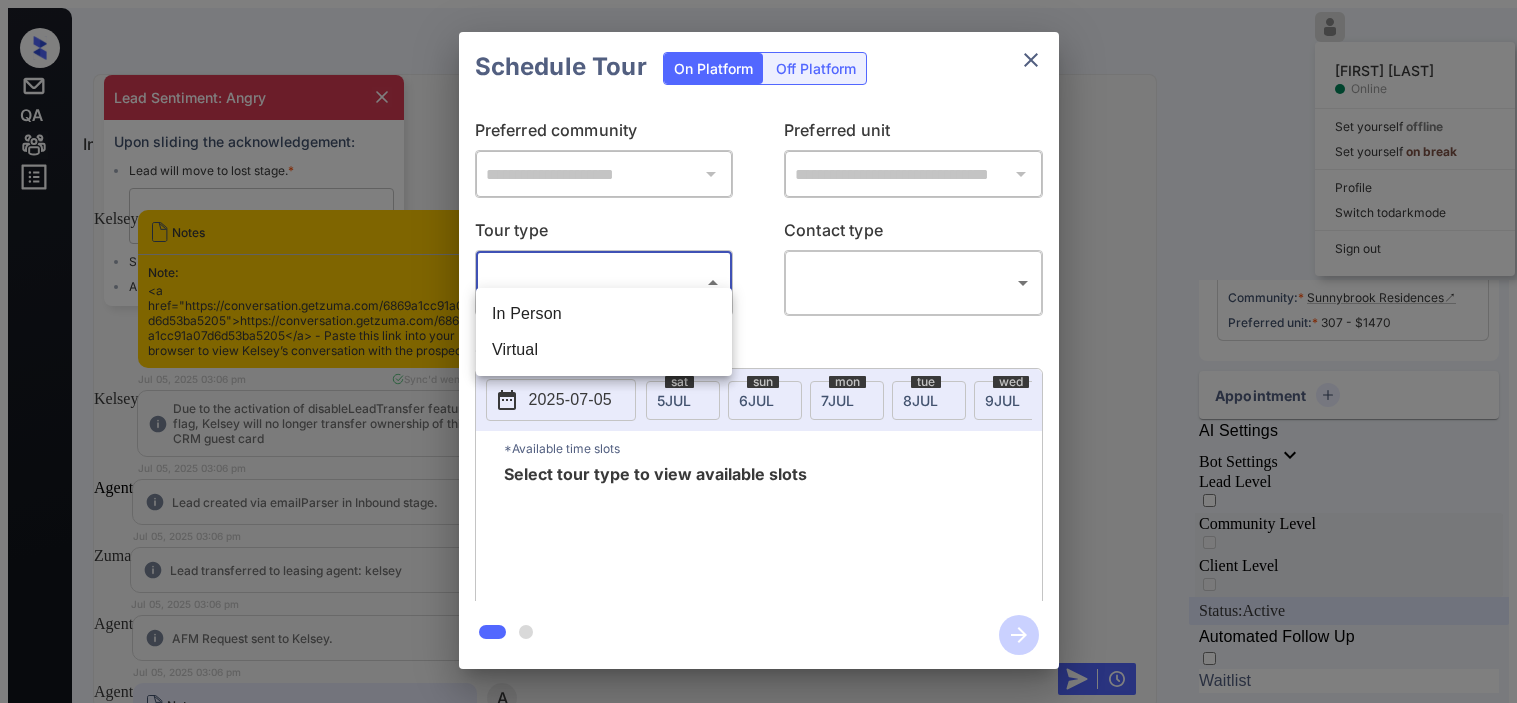 scroll, scrollTop: 0, scrollLeft: 0, axis: both 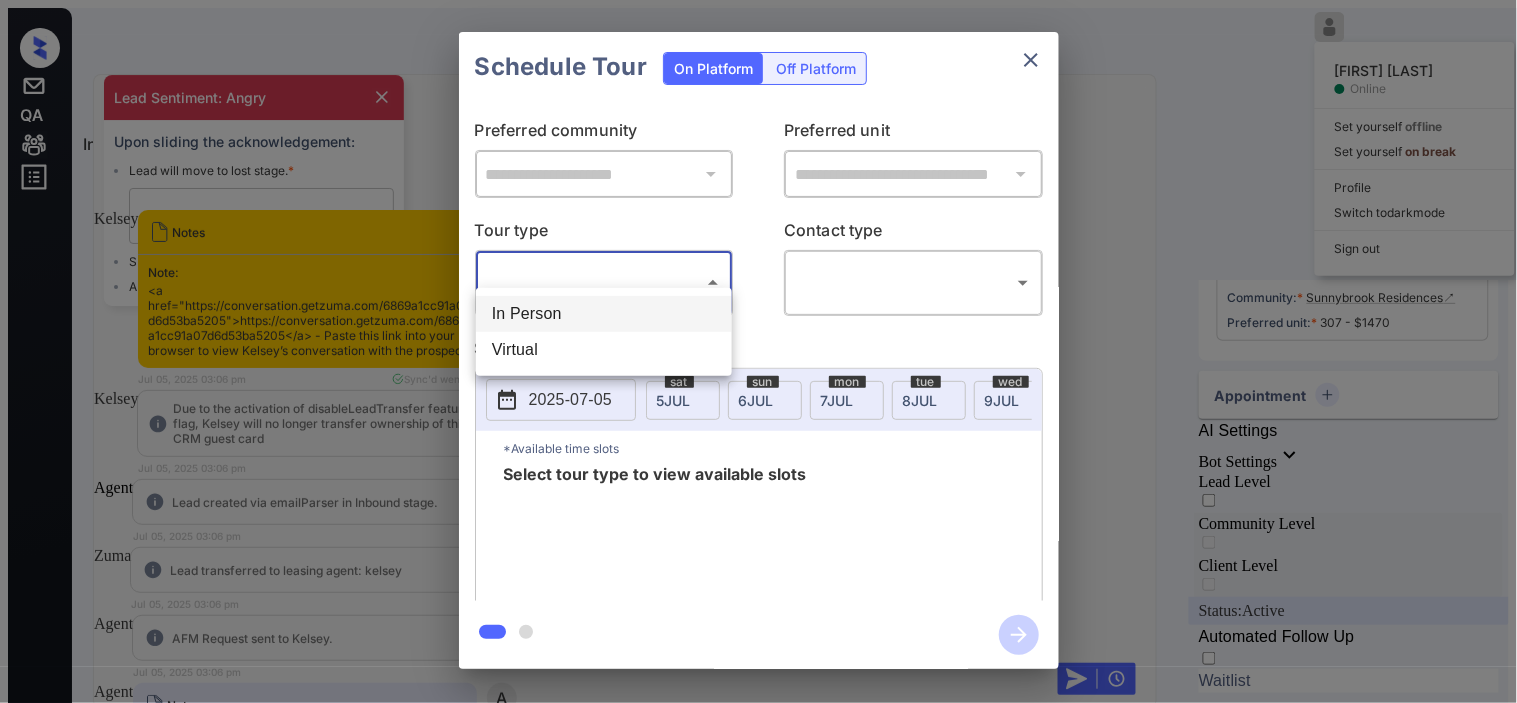 click on "In Person" at bounding box center (604, 314) 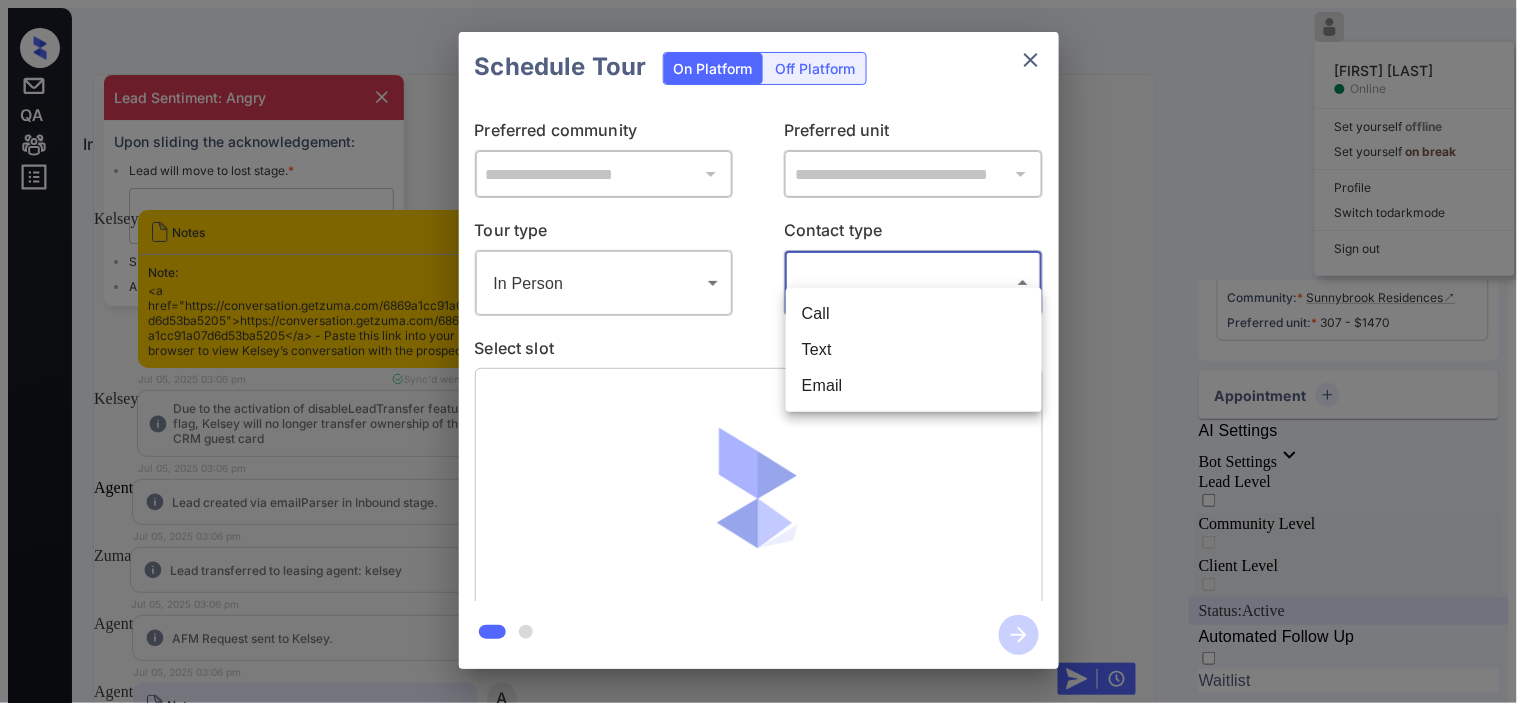 click on "**********" at bounding box center (758, 359) 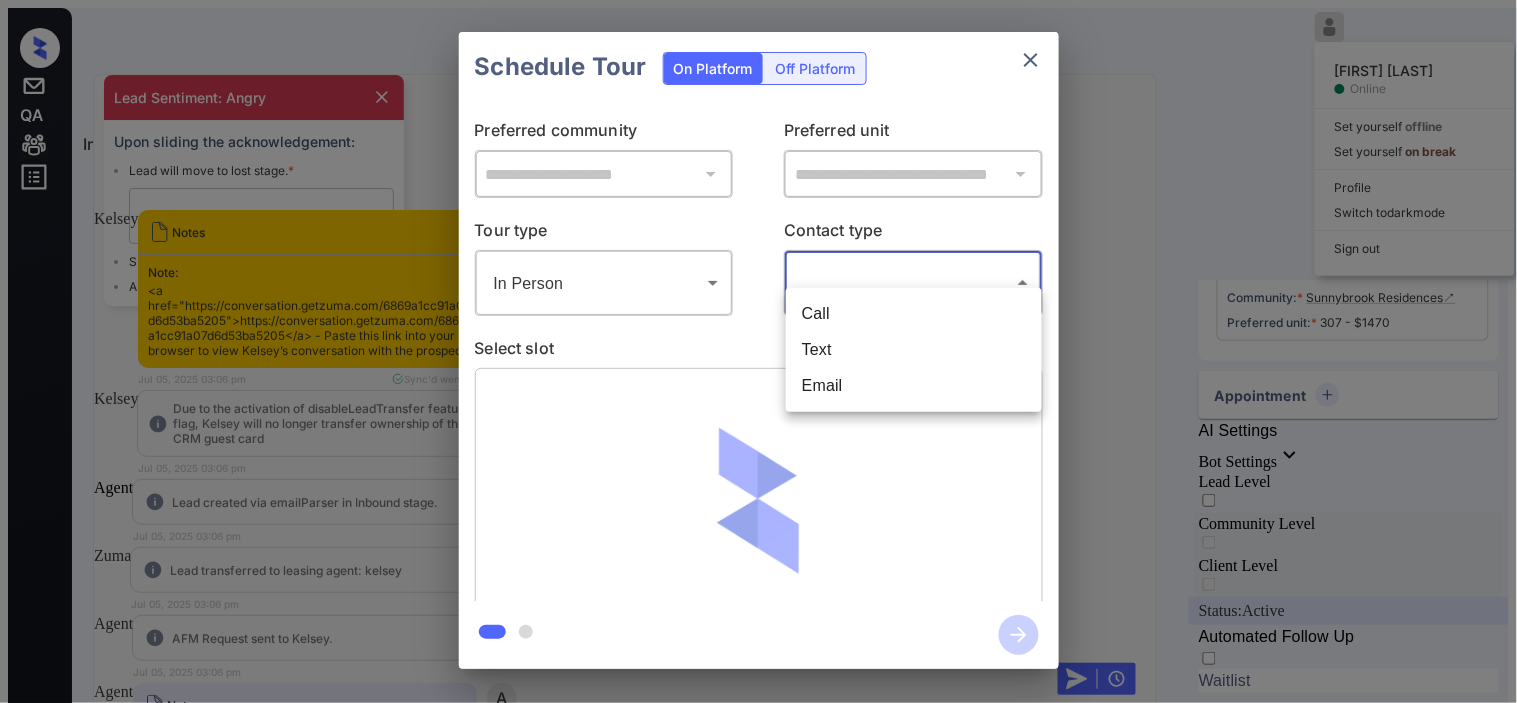 click on "Text" at bounding box center (914, 350) 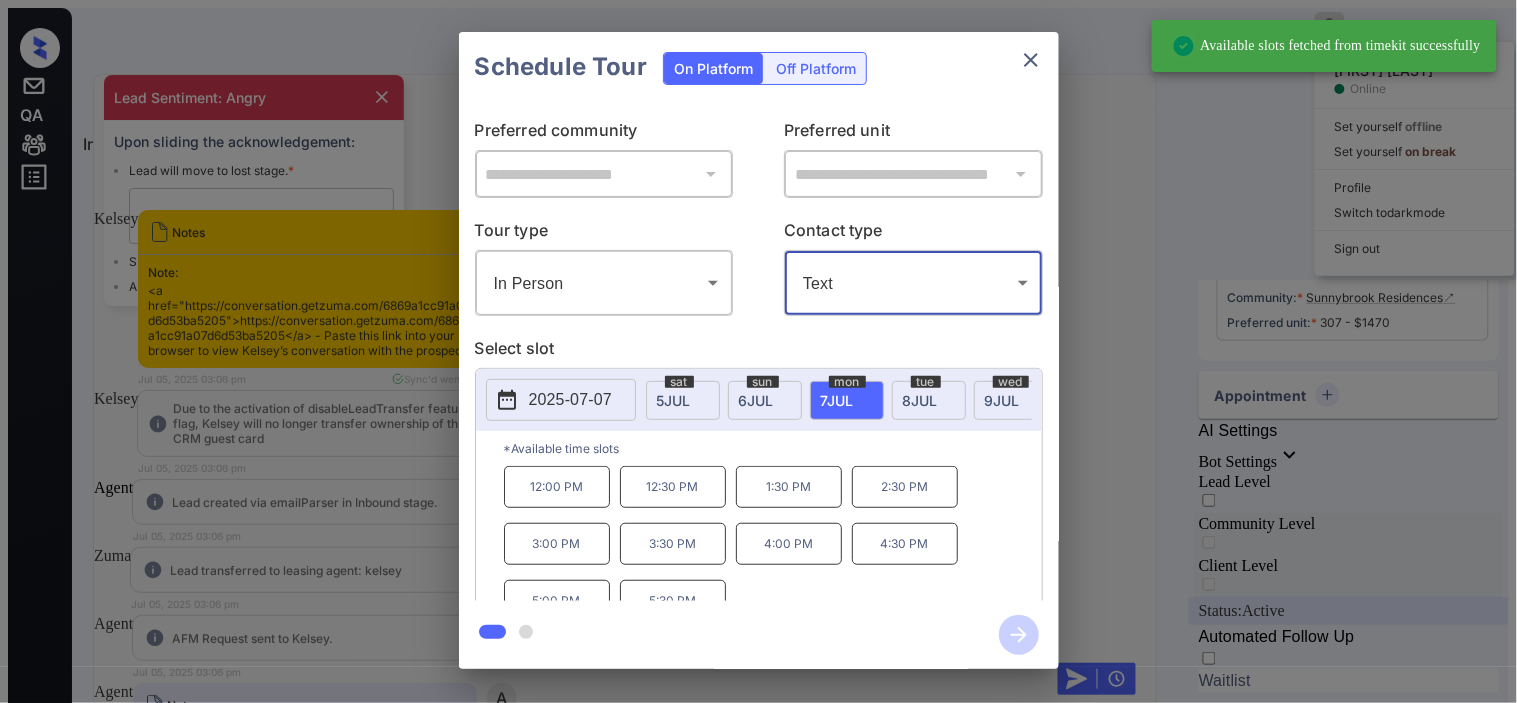 click on "tue 8 JUL" at bounding box center (929, 400) 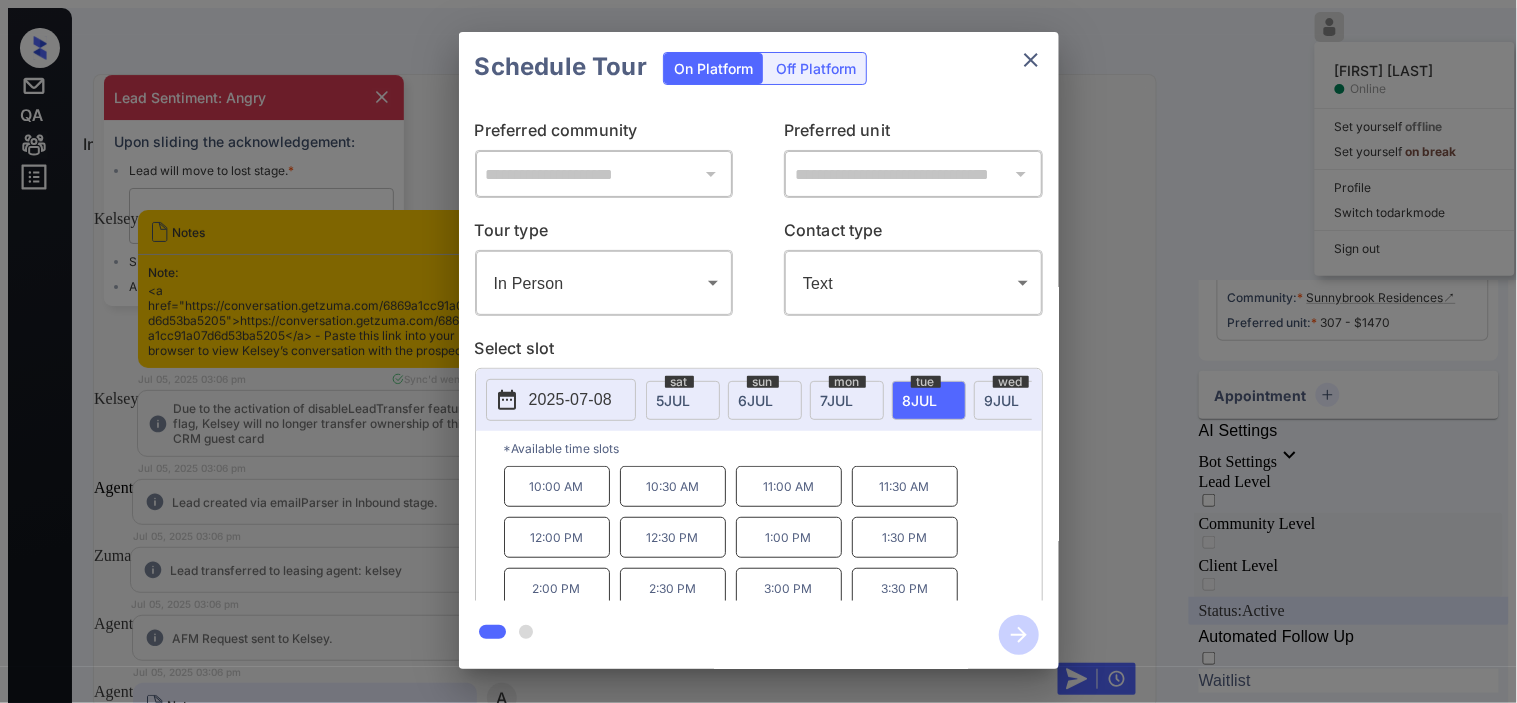 click on "11:00 AM" at bounding box center (789, 486) 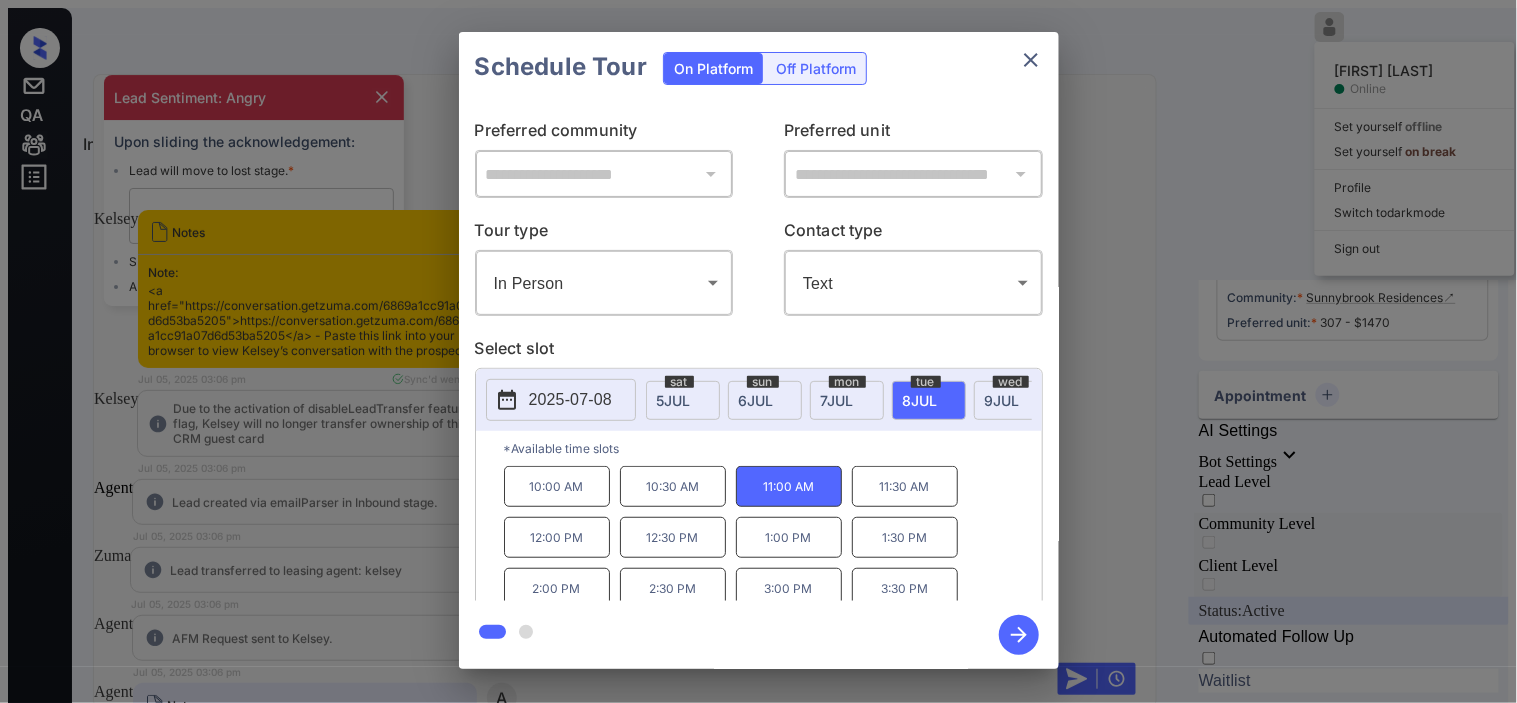 click at bounding box center (1019, 635) 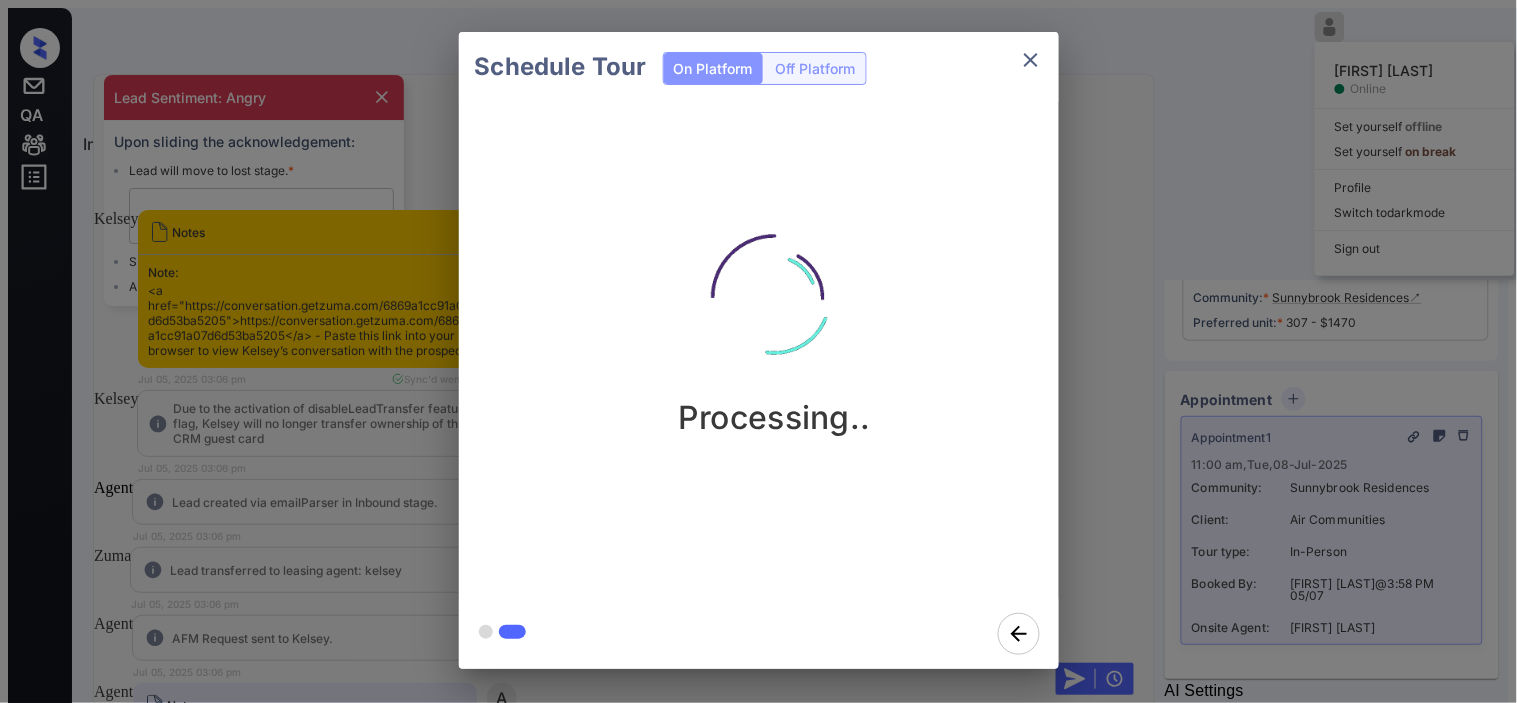 click on "Schedule Tour On Platform Off Platform Processing.." at bounding box center [758, 350] 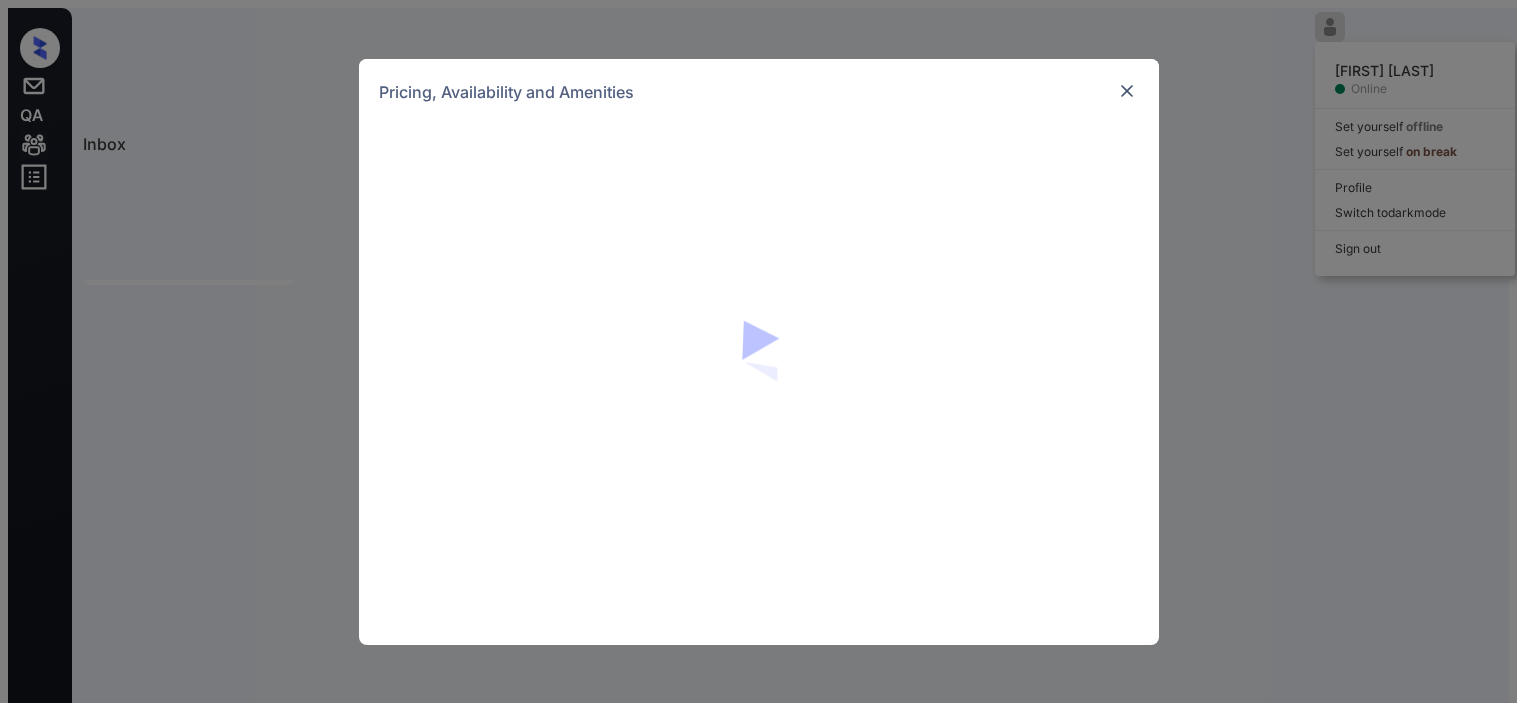 scroll, scrollTop: 0, scrollLeft: 0, axis: both 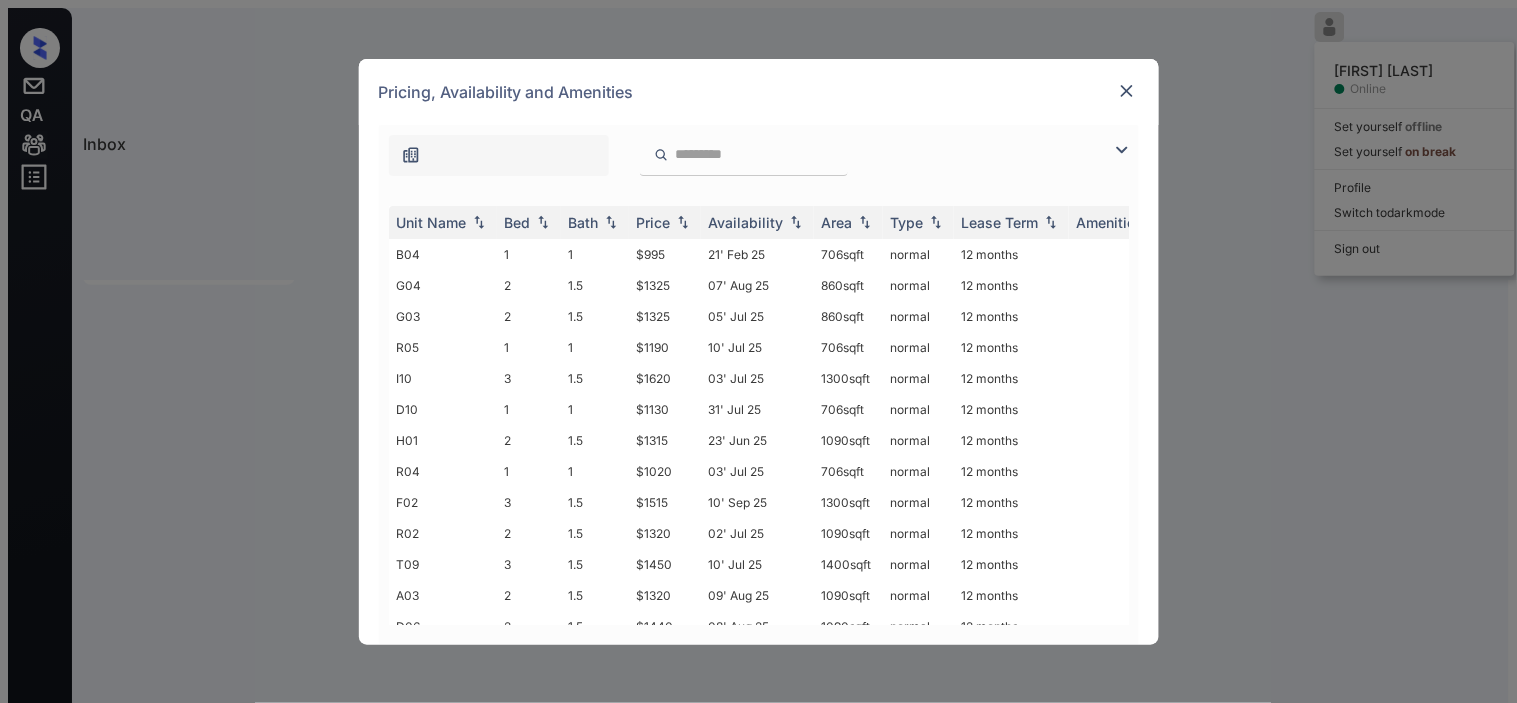 click at bounding box center [411, 155] 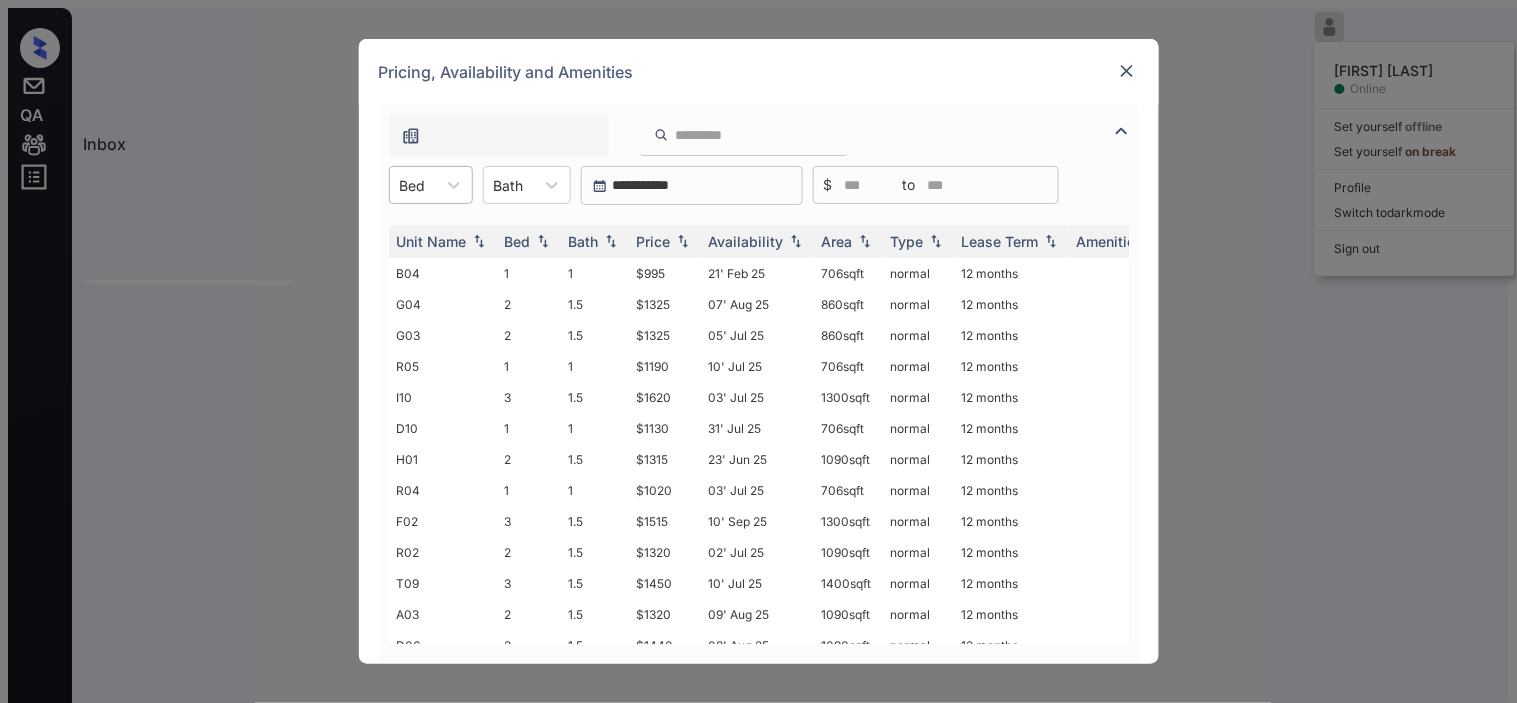 click on "Bed" at bounding box center [413, 185] 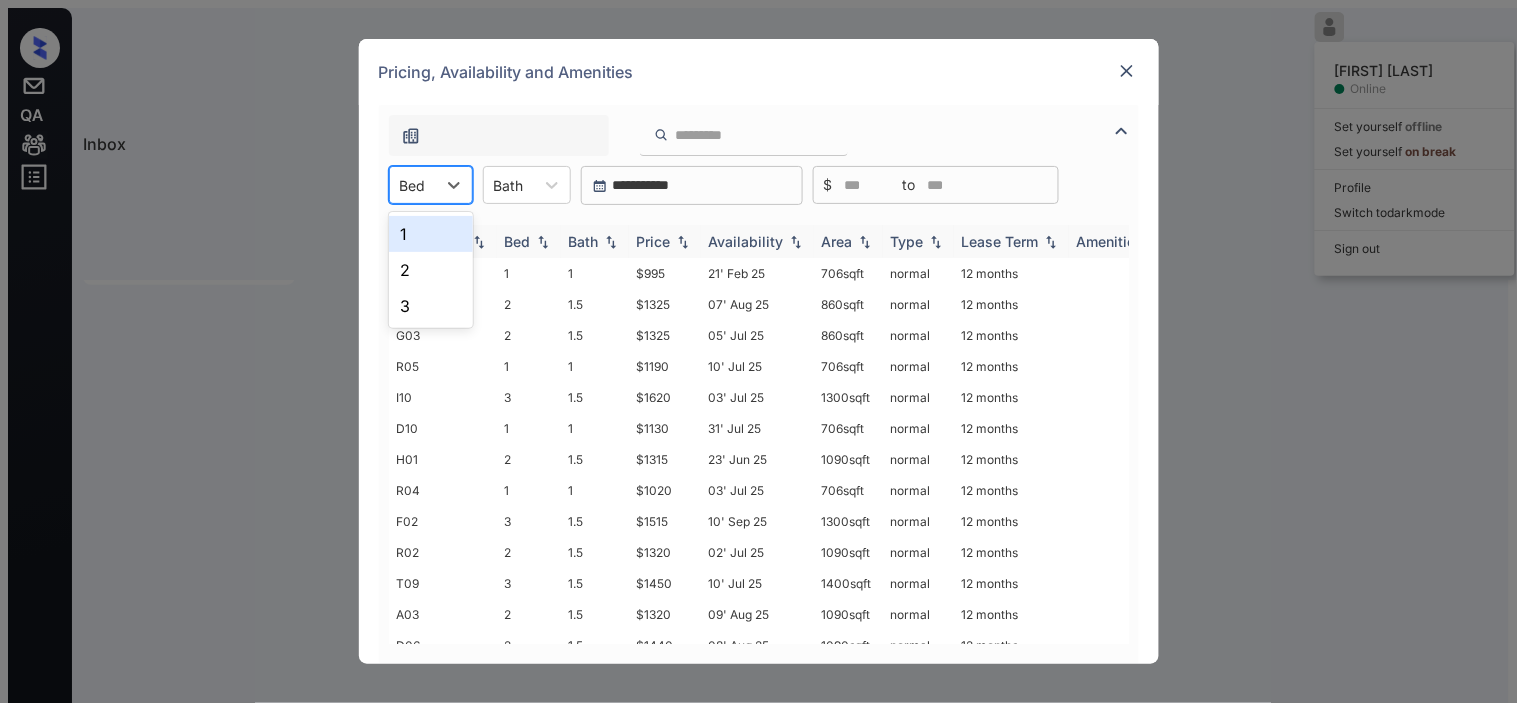 drag, startPoint x: 424, startPoint y: 234, endPoint x: 502, endPoint y: 241, distance: 78.31347 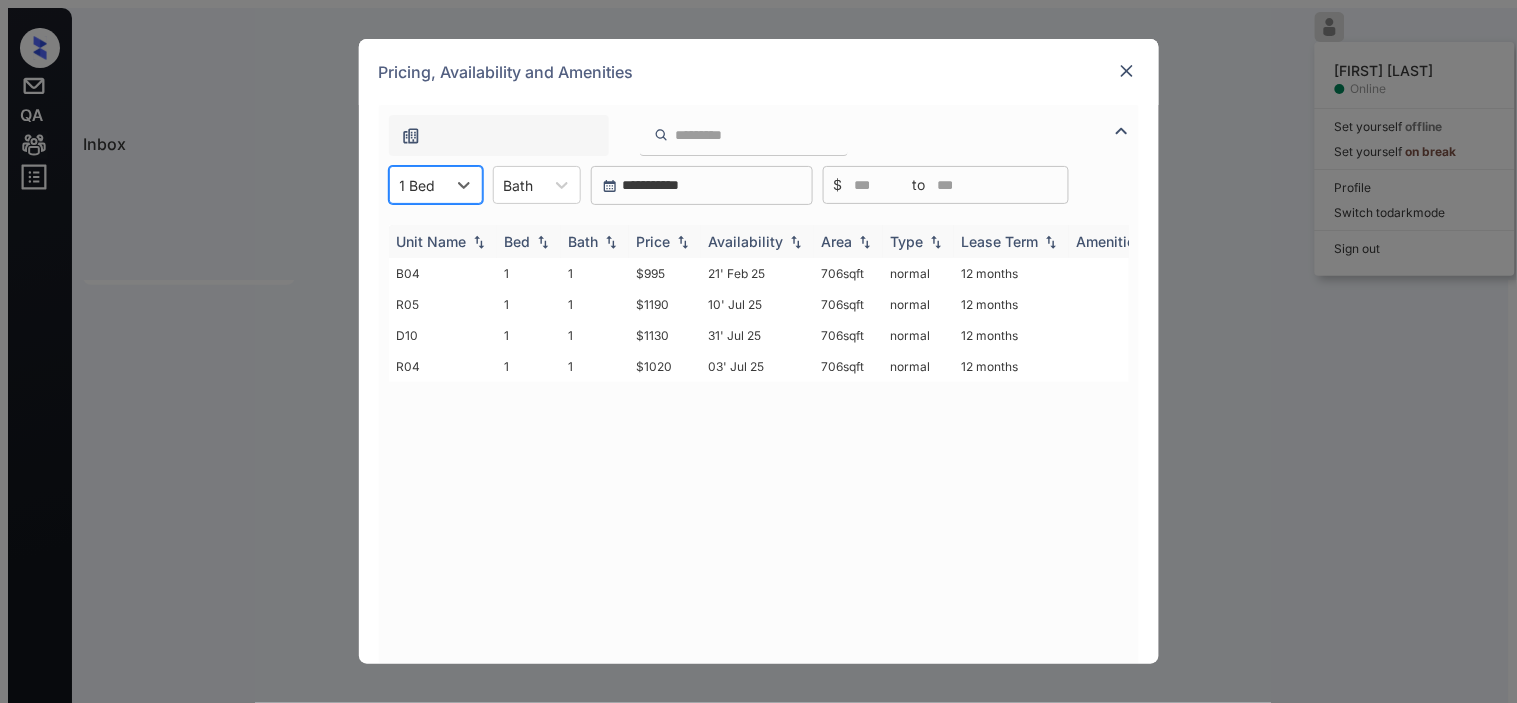 click at bounding box center [543, 242] 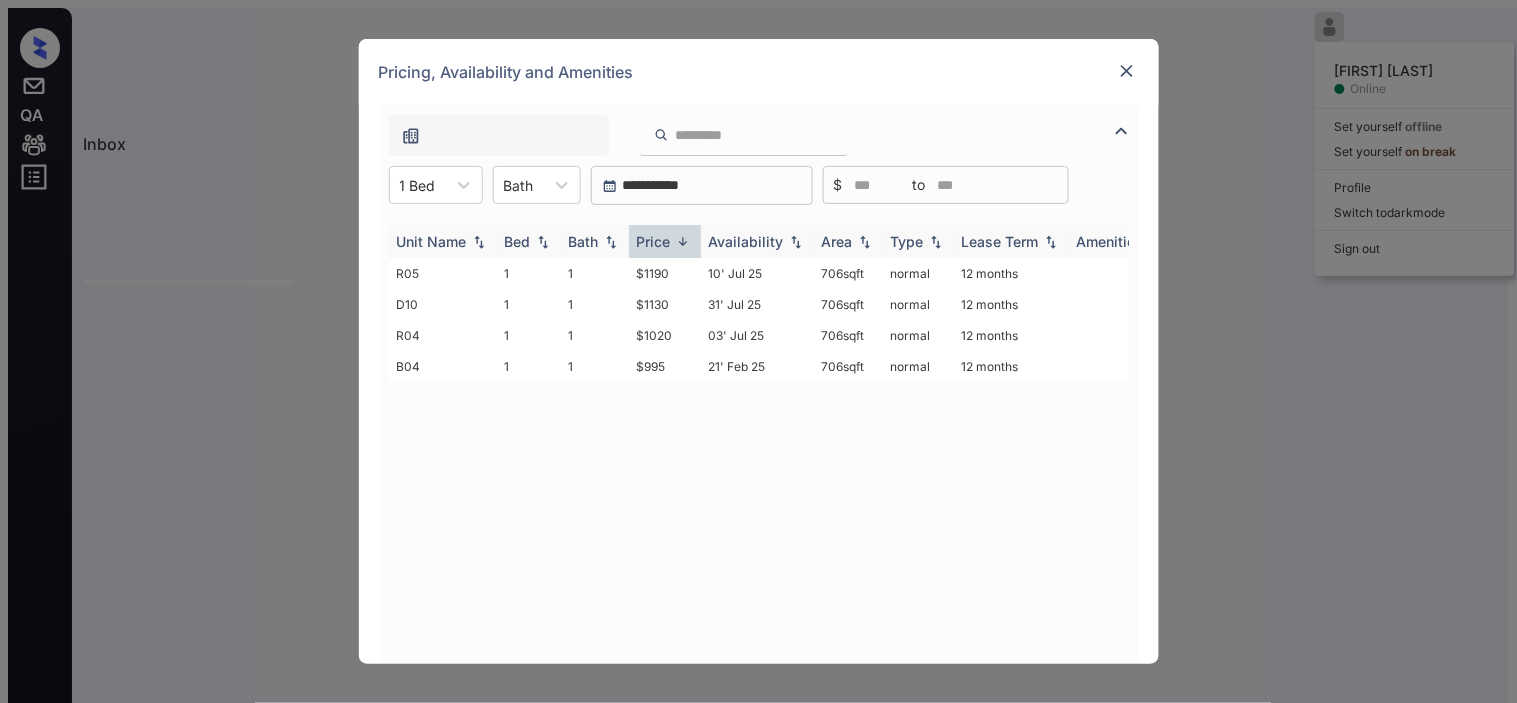 click at bounding box center [683, 241] 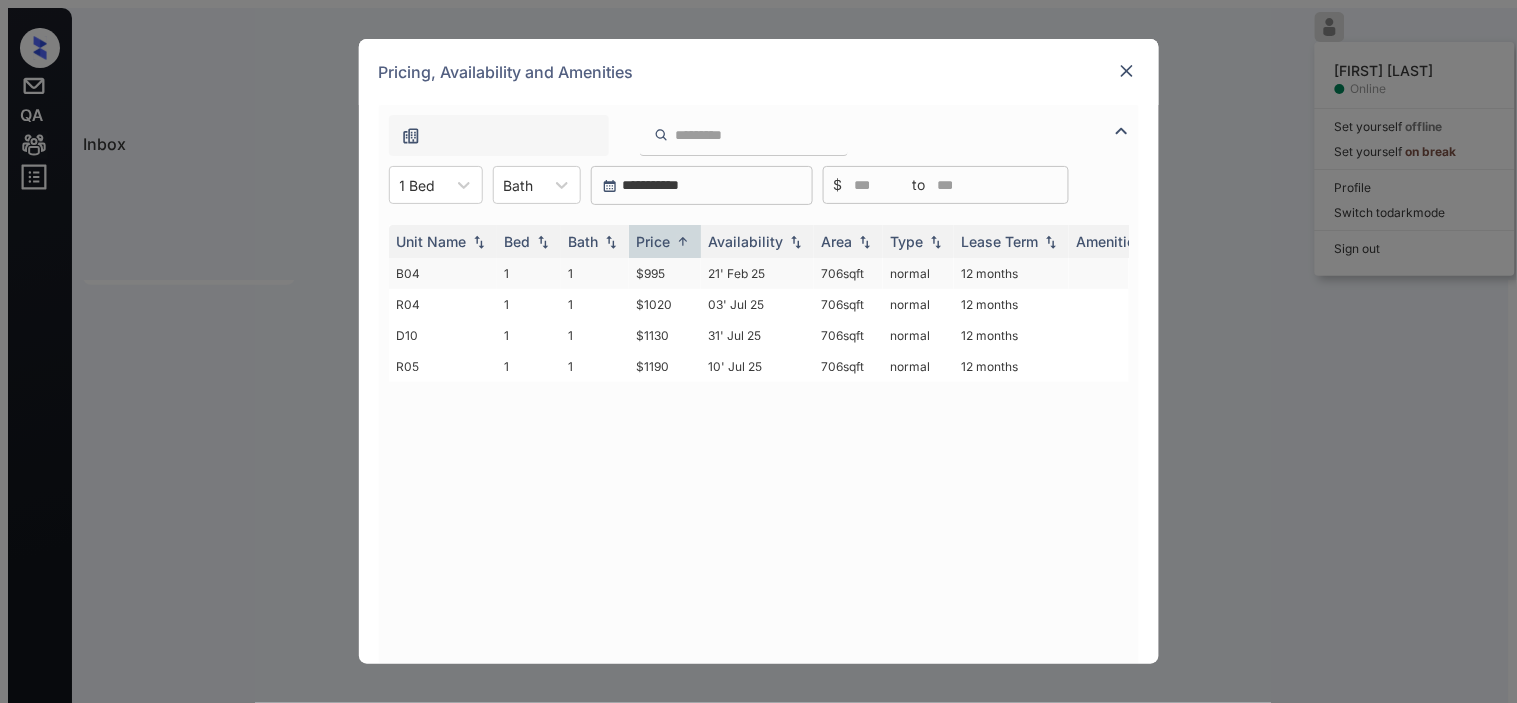 click on "$995" at bounding box center (665, 273) 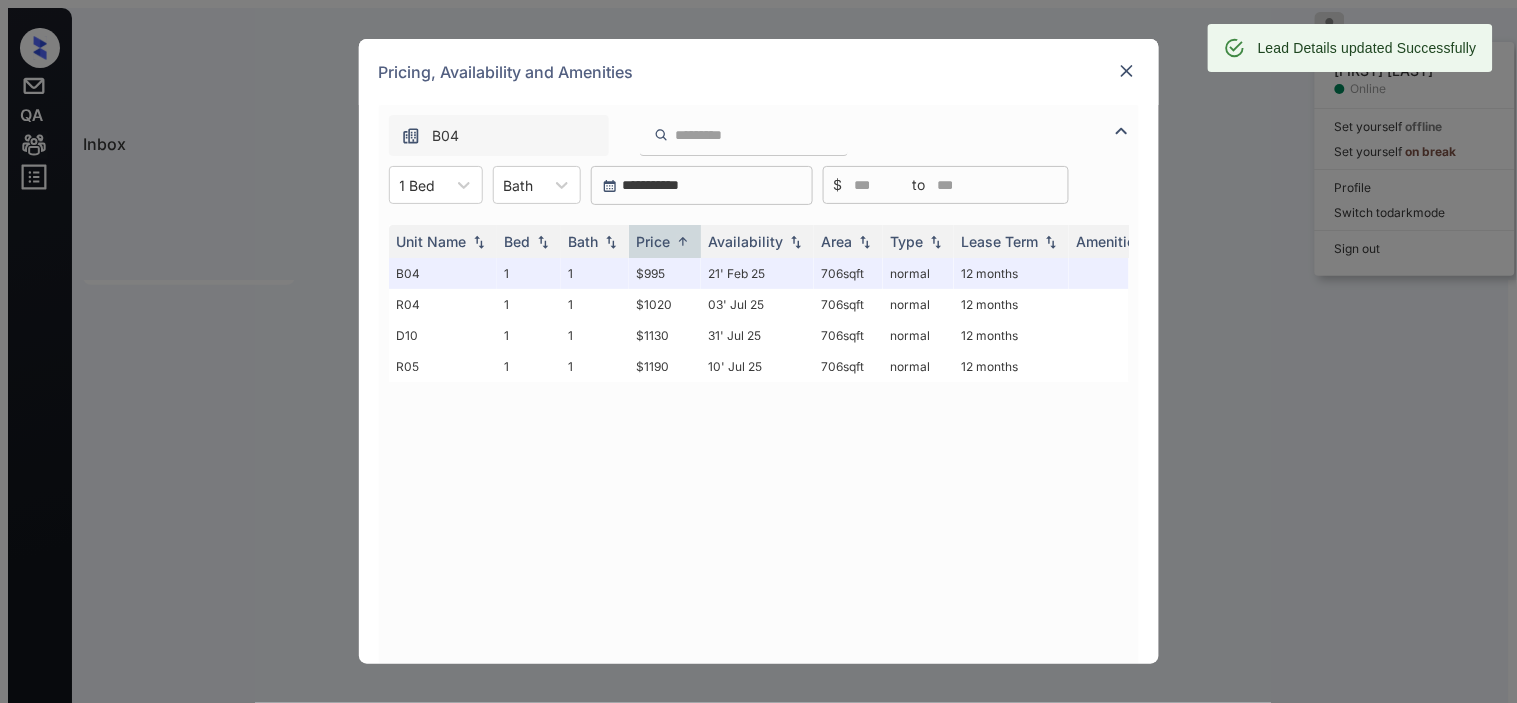 click at bounding box center (1127, 71) 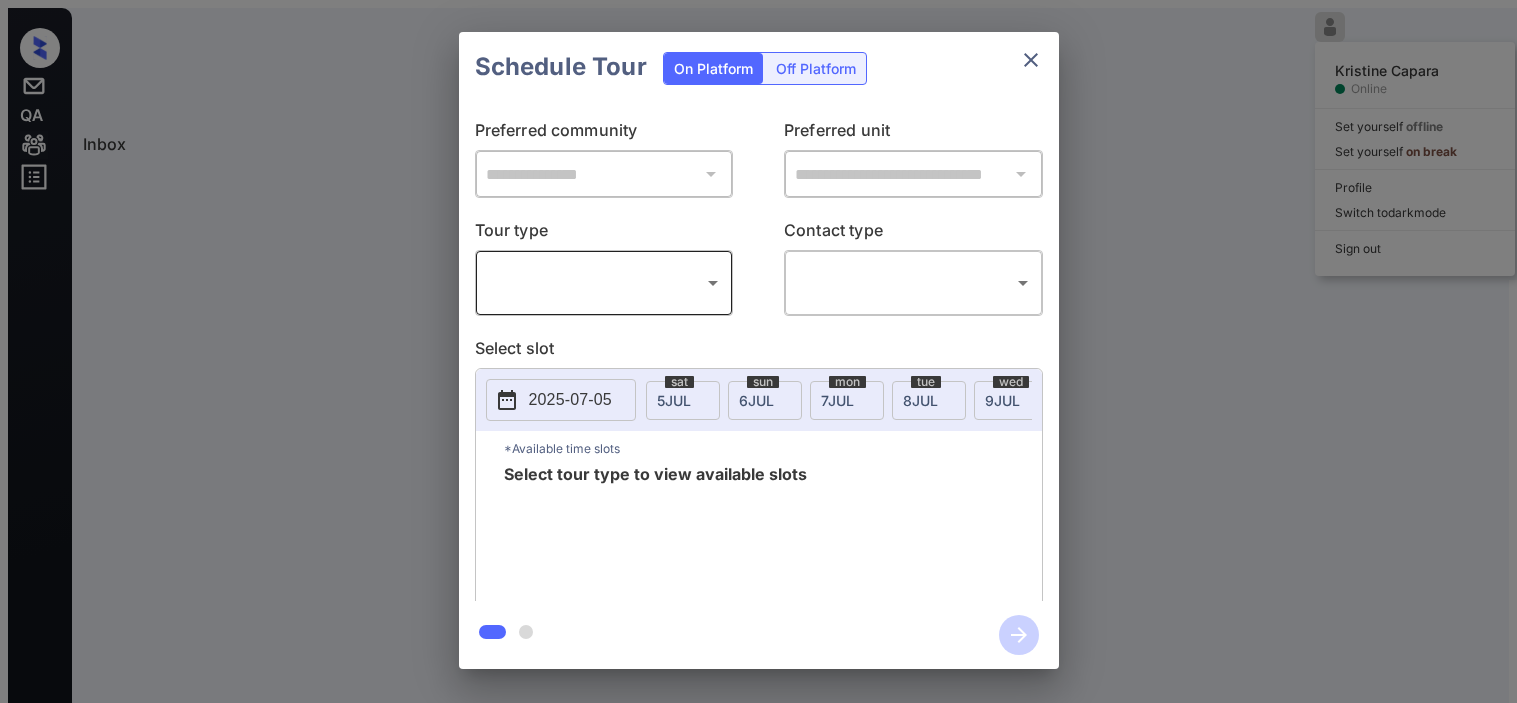 scroll, scrollTop: 0, scrollLeft: 0, axis: both 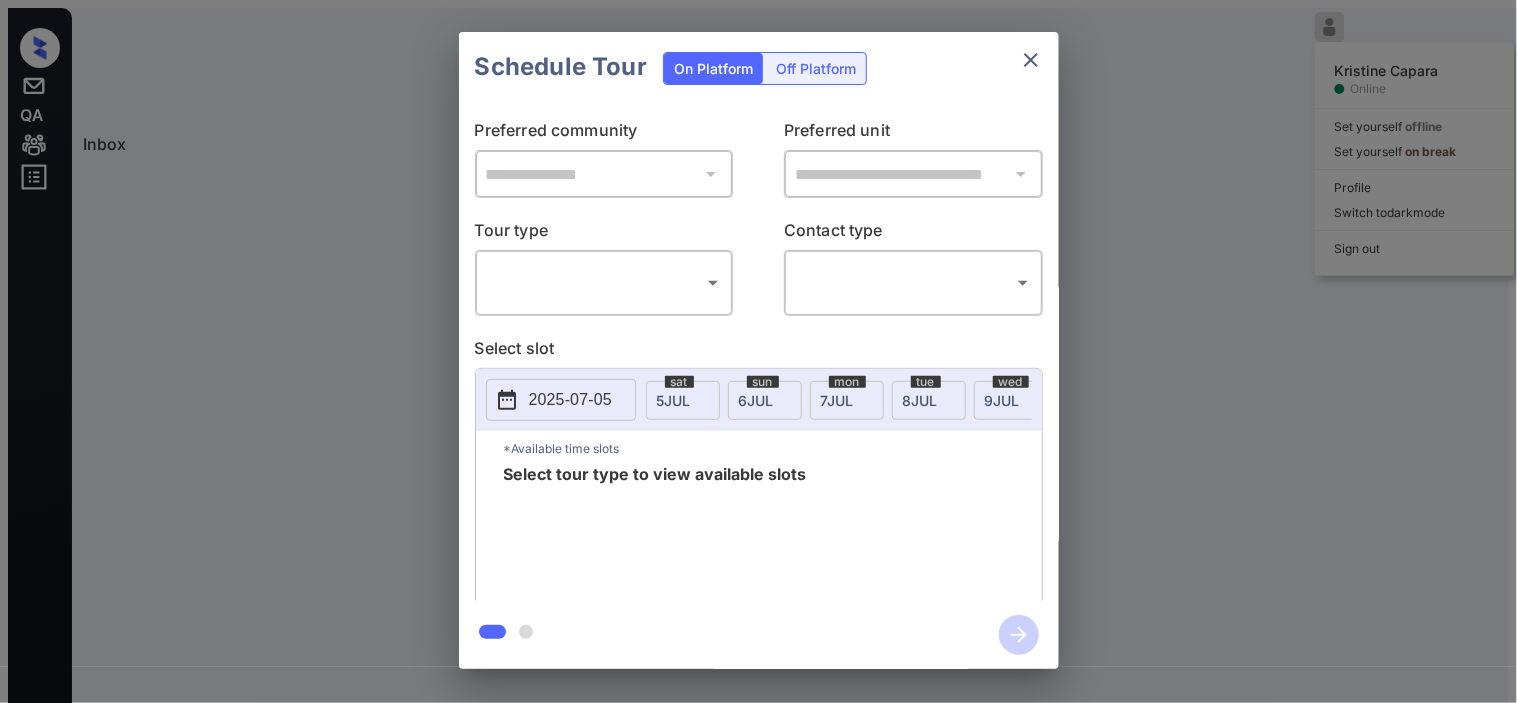 click on "Inbox Kristine Capara Online Set yourself   offline Set yourself   on break Profile Switch to  dark  mode Sign out Tour Cancelled Jul-05 04:01 pm   Kayla Sharpe Signature Plac...  (RR Living) Lost Jul-05 04:01 pm   Ulani Decastro 1105 Town Broo...  (Magnolia Capit...) Tour Cancelled Lost Lead Sentiment: Angry Upon sliding the acknowledgement:  Lead will move to lost stage. * ​ SMS and call option will be set to opt out. AFM will be turned off for the lead. Kelsey New Message Zuma Lead transferred to leasing agent: kelsey Jun 06, 2025 10:29 am  Sync'd w  knock Z New Message Agent Lead created because they indicated they are interested in leasing via Zuma IVR. Jun 06, 2025 10:29 am A New Message Agent AFM Request sent to Kelsey. Jun 06, 2025 10:29 am A New Message Kelsey Hi . This is Kelsey with Signature Place. We’d love to have you come tour with us. What’s a good day and time for you? Jun 06, 2025 10:29 am   | TemplateAFMSms  Sync'd w  knock K New Message Kelsey Lead archived by Kelsey! K New Message" at bounding box center (758, 359) 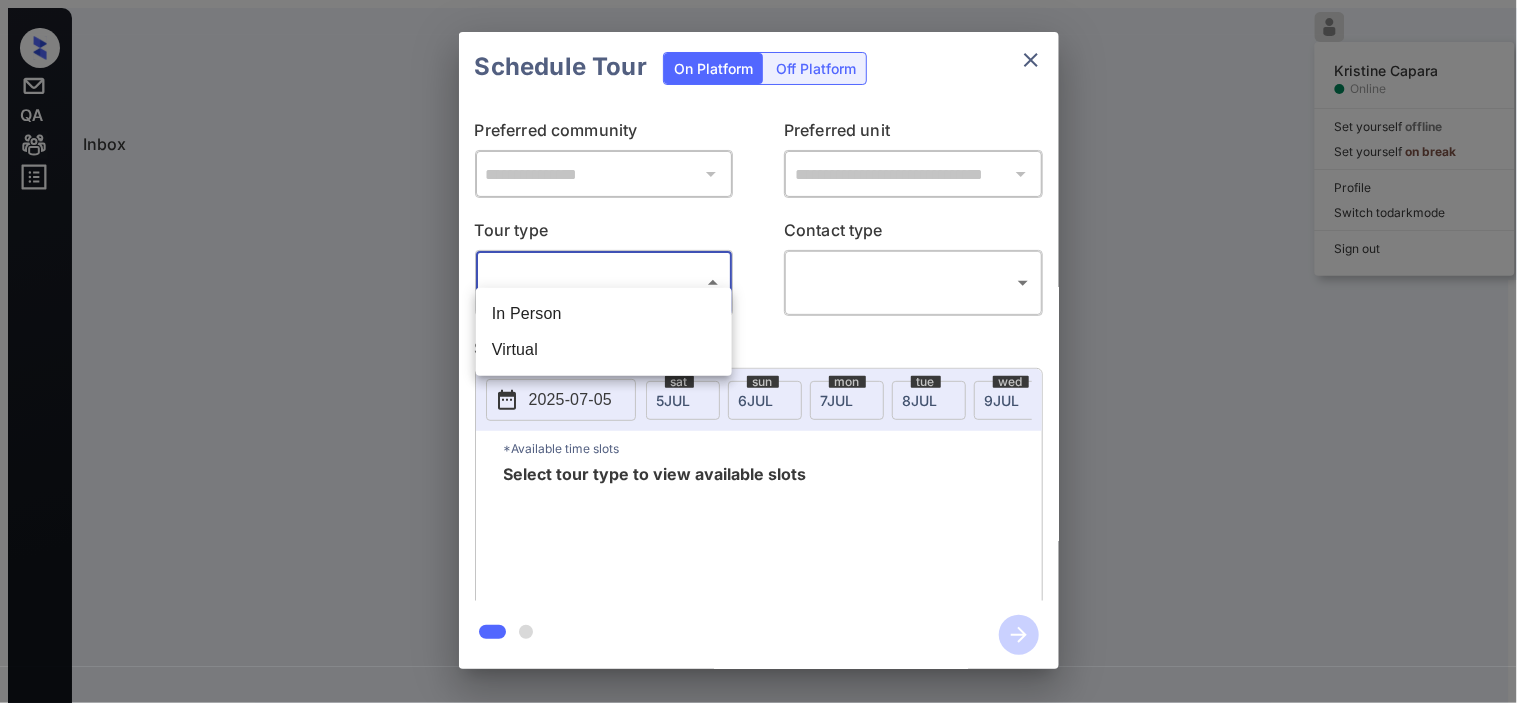 click on "In Person" at bounding box center [604, 314] 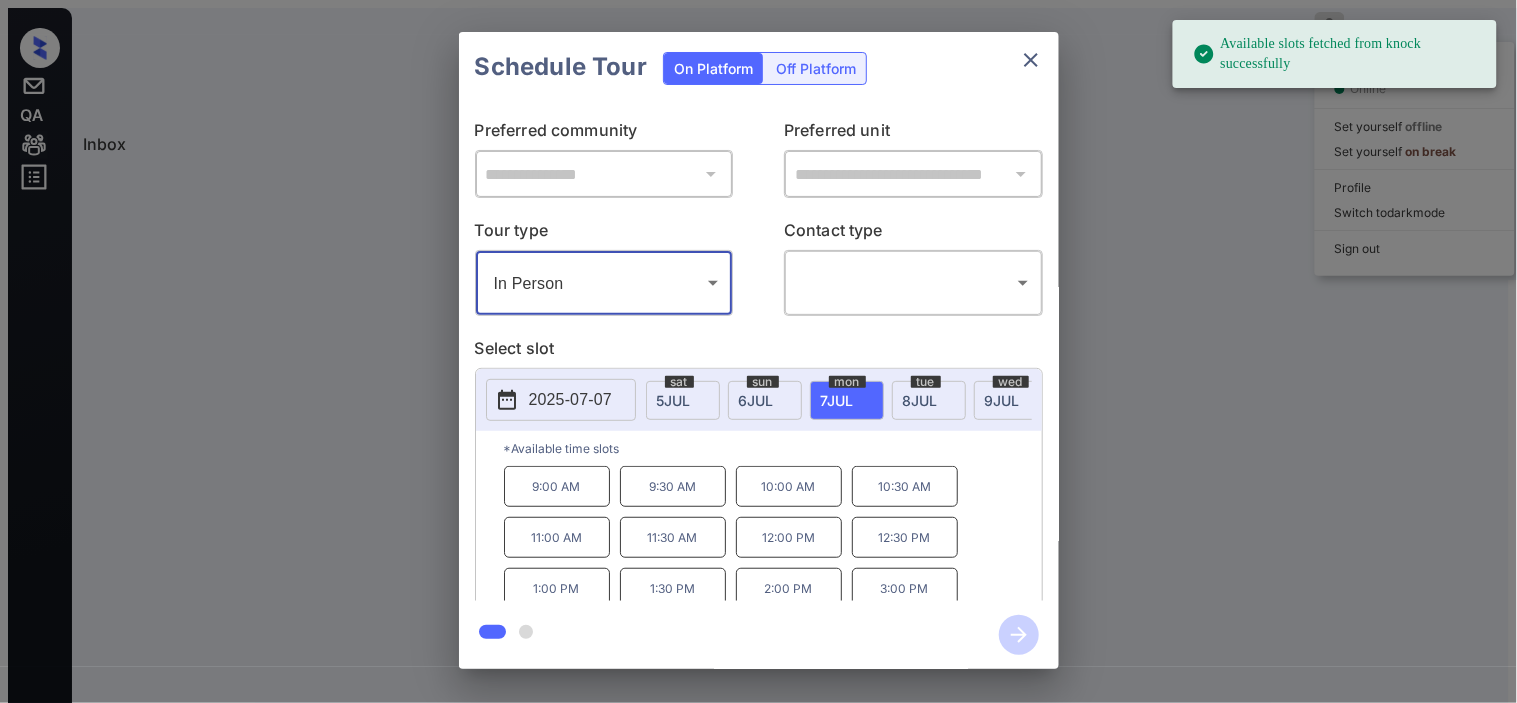 click on "[DAY_OF_WEEK] [DAY] [MONTH]" at bounding box center [929, 400] 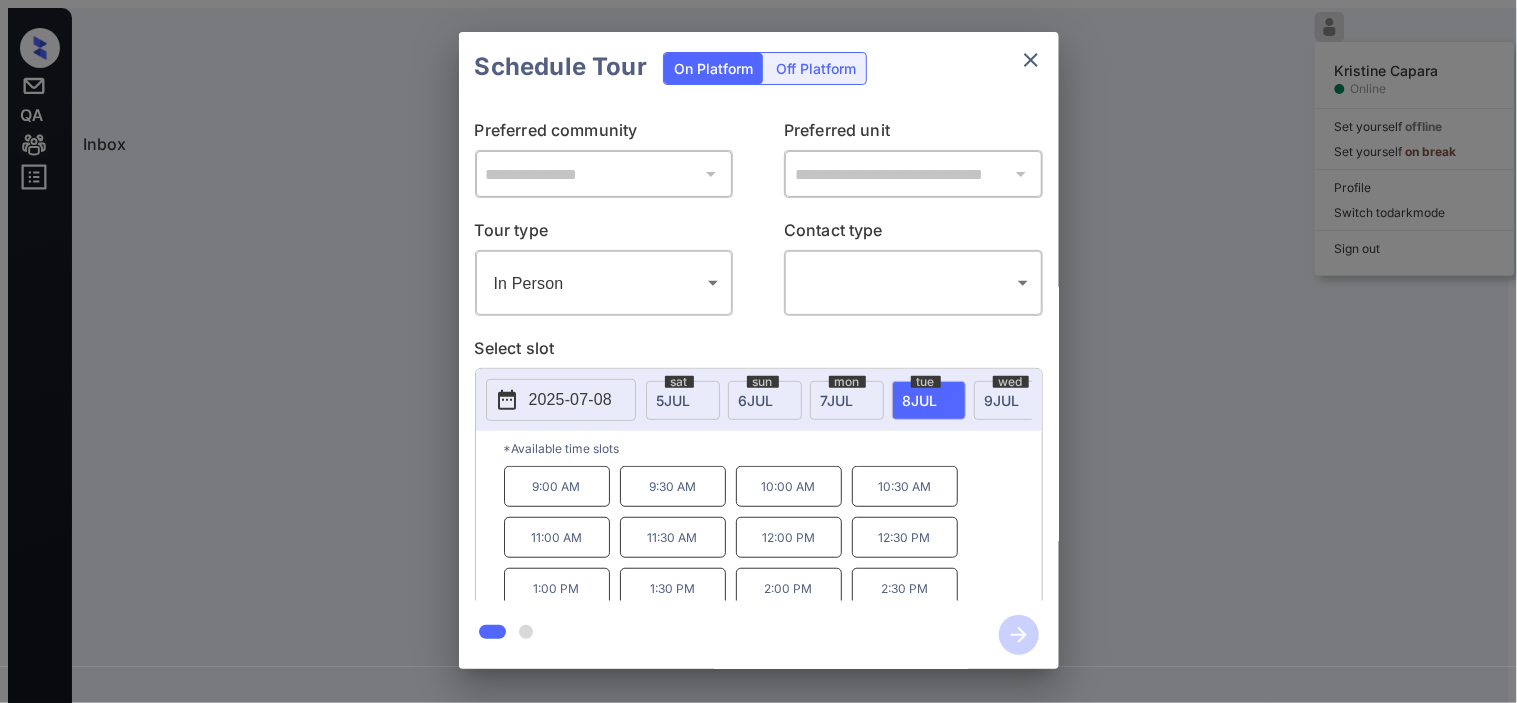 click on "**********" at bounding box center (758, 350) 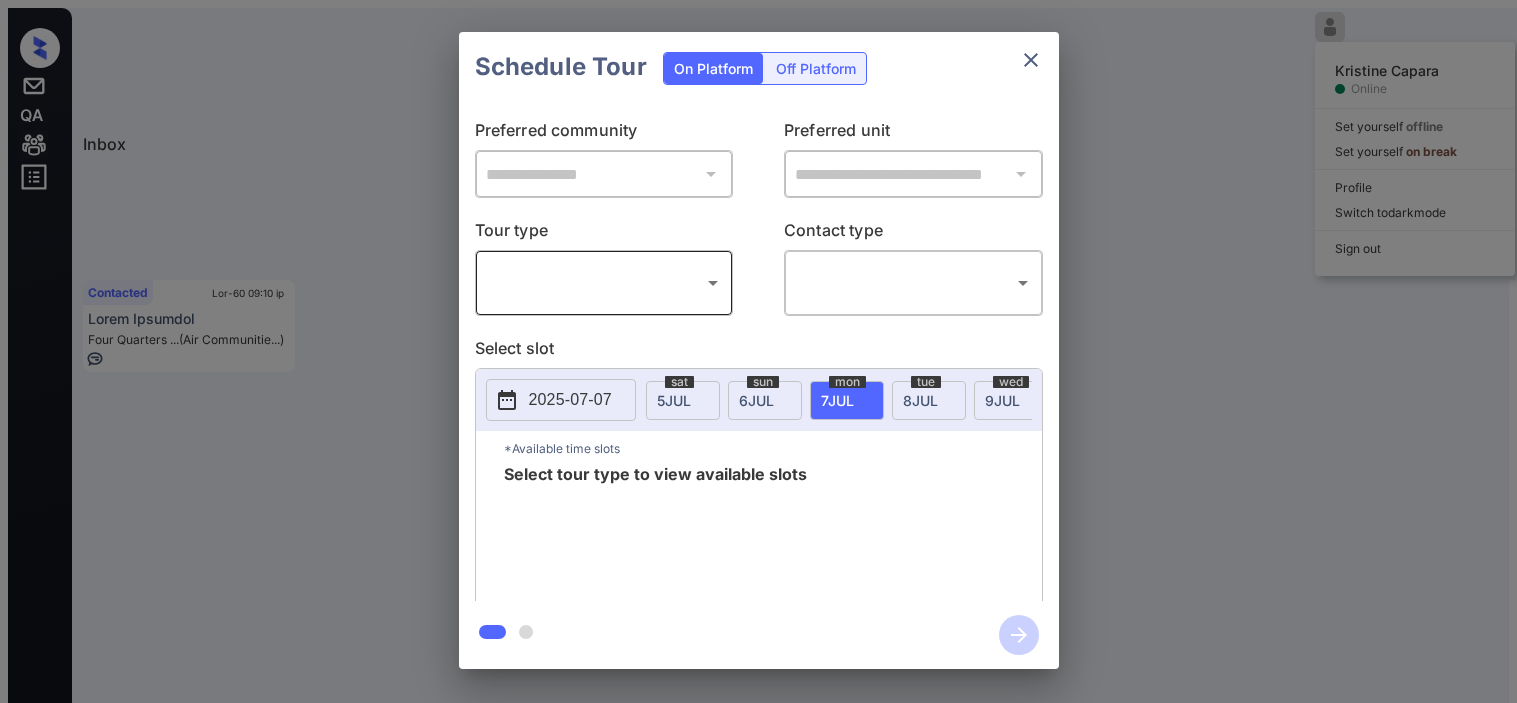 scroll, scrollTop: 0, scrollLeft: 0, axis: both 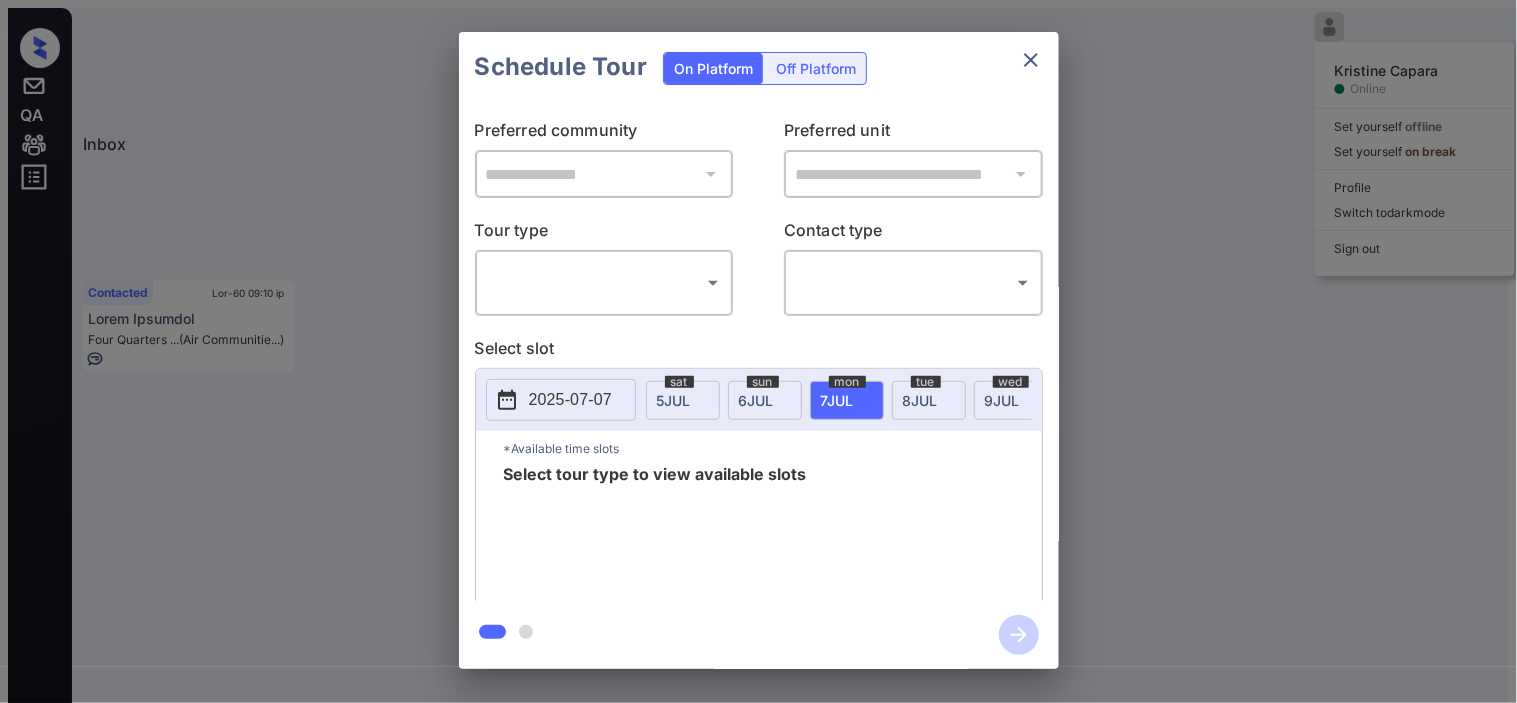 click on "Lorem Ipsumdol Sitame Consec Adi elitsedd   eiusmod Tem incididu   ut labor Etdolor Magnaa en  admi  veni Quis nos Exer Ullamcola Nis-93 81:81 al   Exeac Conseq Duisautei Inre...  (VO Velite) Cill Fug-55 81:81 nu   Paria Excepteu 5505 Sint Occa...  (Cupidata Nonpr...) Suntculpa Qui-50 46:76 of   Deser Mollitan Ides Laborump ...  (Und Omnisisten...) Erro Voluptate Accu Dolo Laudantiu: Totam Rema eaqueip qua abilloinventore:  Veri quas arch be vita dicta. * ​ EXP nem enim ipsamq volu as aut od fug con. MAG dolo eo ration seq nes neq porr. Quisqu Dol Adipisc Numq Eius moditempora in magnamq etiam: minuss Nob 03, 9399 39:51 el  Opti'c n  imped Q Pla Facerep Assum Repe tempori autemqu offi debitisre nece sae evenietvol re recusan ita Earu HIC. Ten 23, 0473 72:49 sa D Rei Volupta Maior ALI Perfere dolo as Repell. Min 33, 1291 05:53 no E Ull Corpori Suscip La . Aliq co Conseq quid Maximemol Moles. Ha’q reru fa expe dis naml temp cums no. Elig’o c nihi imp min quod max pla? Fac 83, 8691 94:02 po    Omni'l i  D" at bounding box center (758, 359) 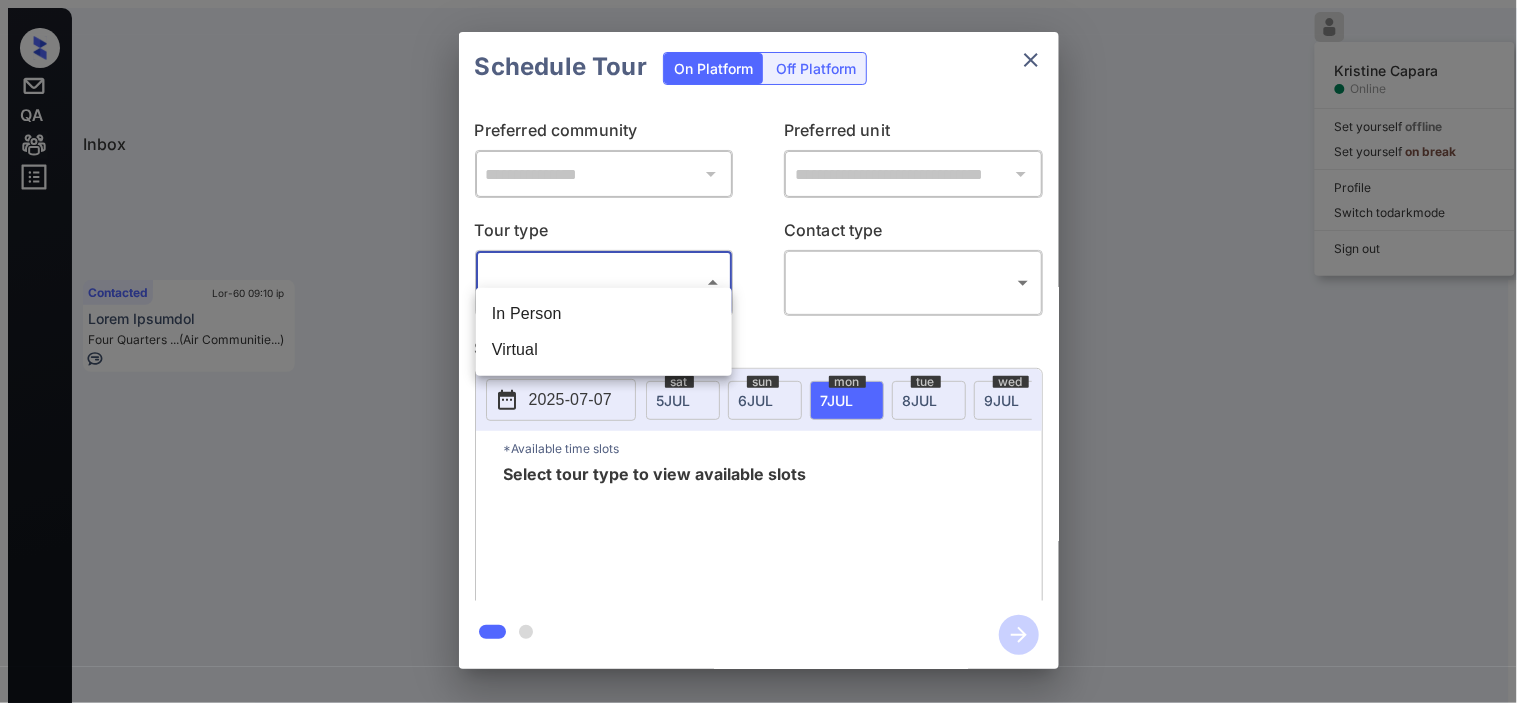 scroll, scrollTop: 10026, scrollLeft: 0, axis: vertical 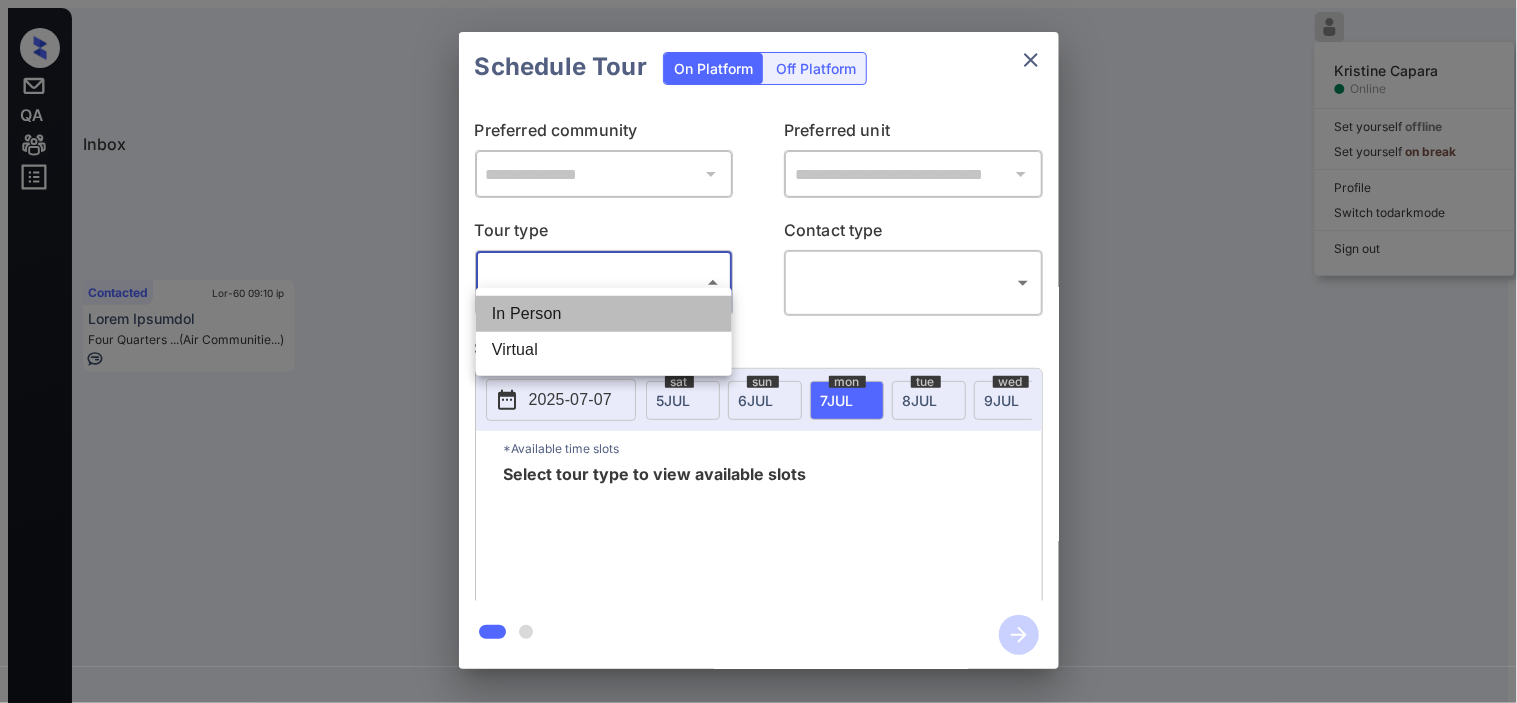 click on "In Person" at bounding box center [604, 314] 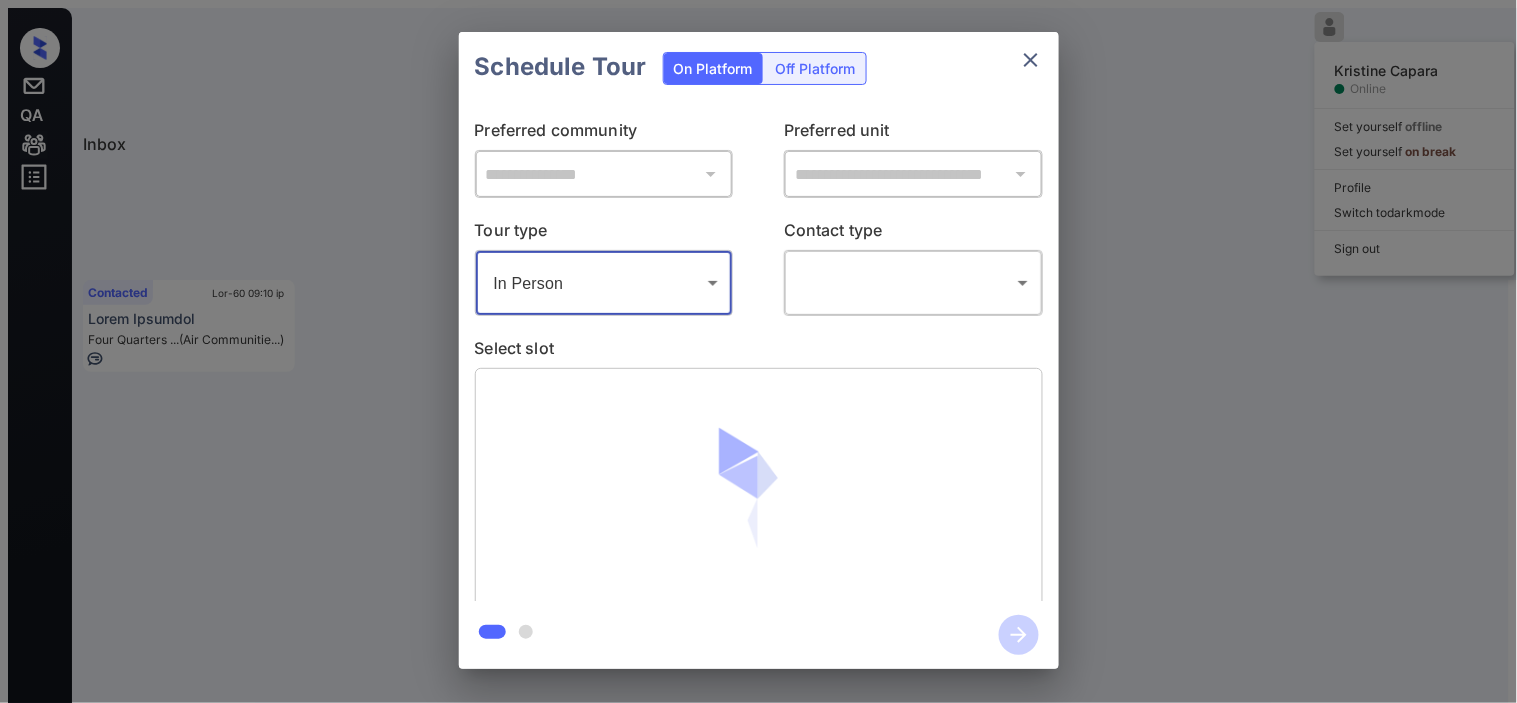 click on "Lorem Ipsumdol Sitame Consec Adi elitsedd   eiusmod Tem incididu   ut labor Etdolor Magnaa en  admi  veni Quis nos Exer Ullamcola Nis-93 81:81 al   Exeac Conseq Duisautei Inre...  (VO Velite) Cill Fug-55 81:81 nu   Paria Excepteu 5505 Sint Occa...  (Cupidata Nonpr...) Suntculpa Qui-50 46:76 of   Deser Mollitan Ides Laborump ...  (Und Omnisisten...) Erro Voluptate Accu Dolo Laudantiu: Totam Rema eaqueip qua abilloinventore:  Veri quas arch be vita dicta. * ​ EXP nem enim ipsamq volu as aut od fug con. MAG dolo eo ration seq nes neq porr. Quisqu Dol Adipisc Numq Eius moditempora in magnamq etiam: minuss Nob 03, 9399 39:51 el  Opti'c n  imped Q Pla Facerep Assum Repe tempori autemqu offi debitisre nece sae evenietvol re recusan ita Earu HIC. Ten 23, 0473 72:49 sa D Rei Volupta Maior ALI Perfere dolo as Repell. Min 33, 1291 05:53 no E Ull Corpori Suscip La . Aliq co Conseq quid Maximemol Moles. Ha’q reru fa expe dis naml temp cums no. Elig’o c nihi imp min quod max pla? Fac 83, 8691 94:02 po    Omni'l i  D" at bounding box center [758, 359] 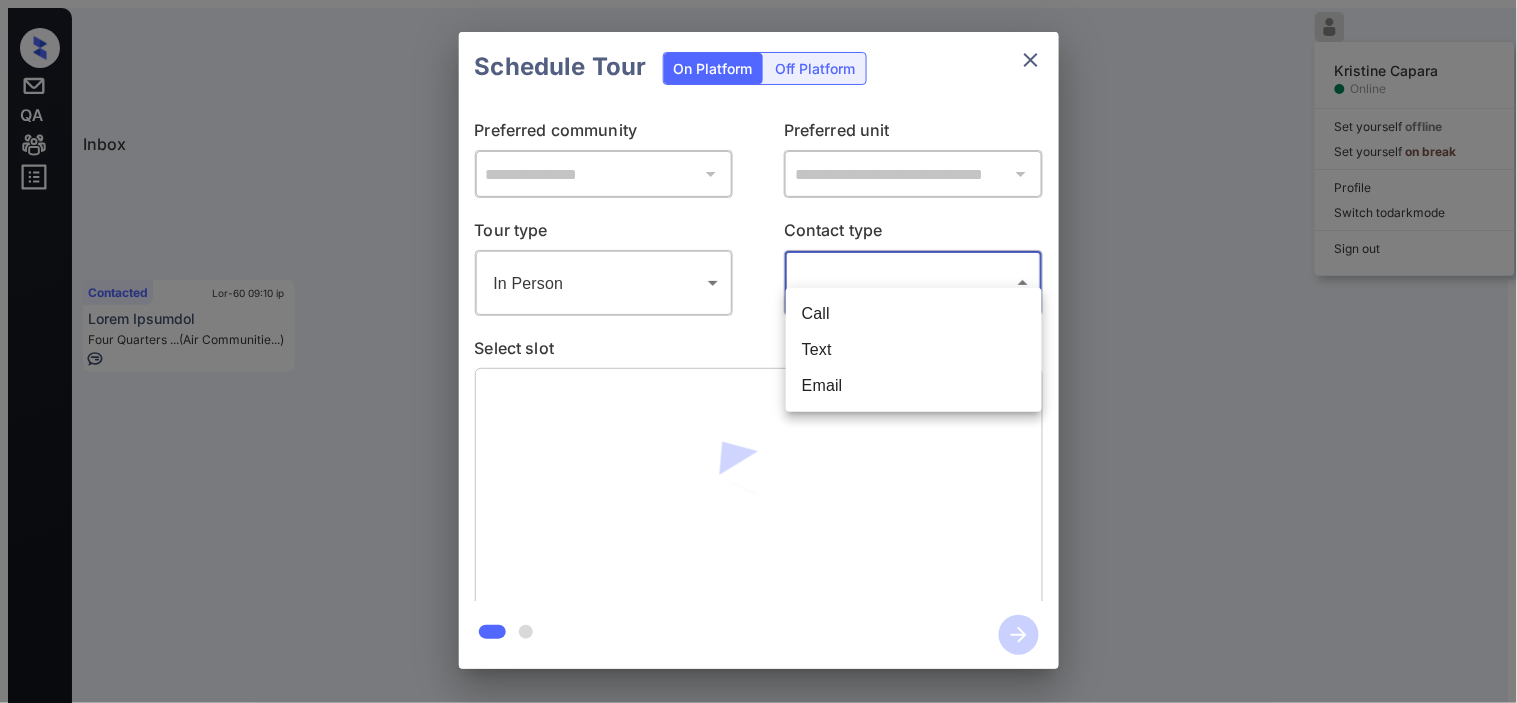 click on "Text" at bounding box center [914, 350] 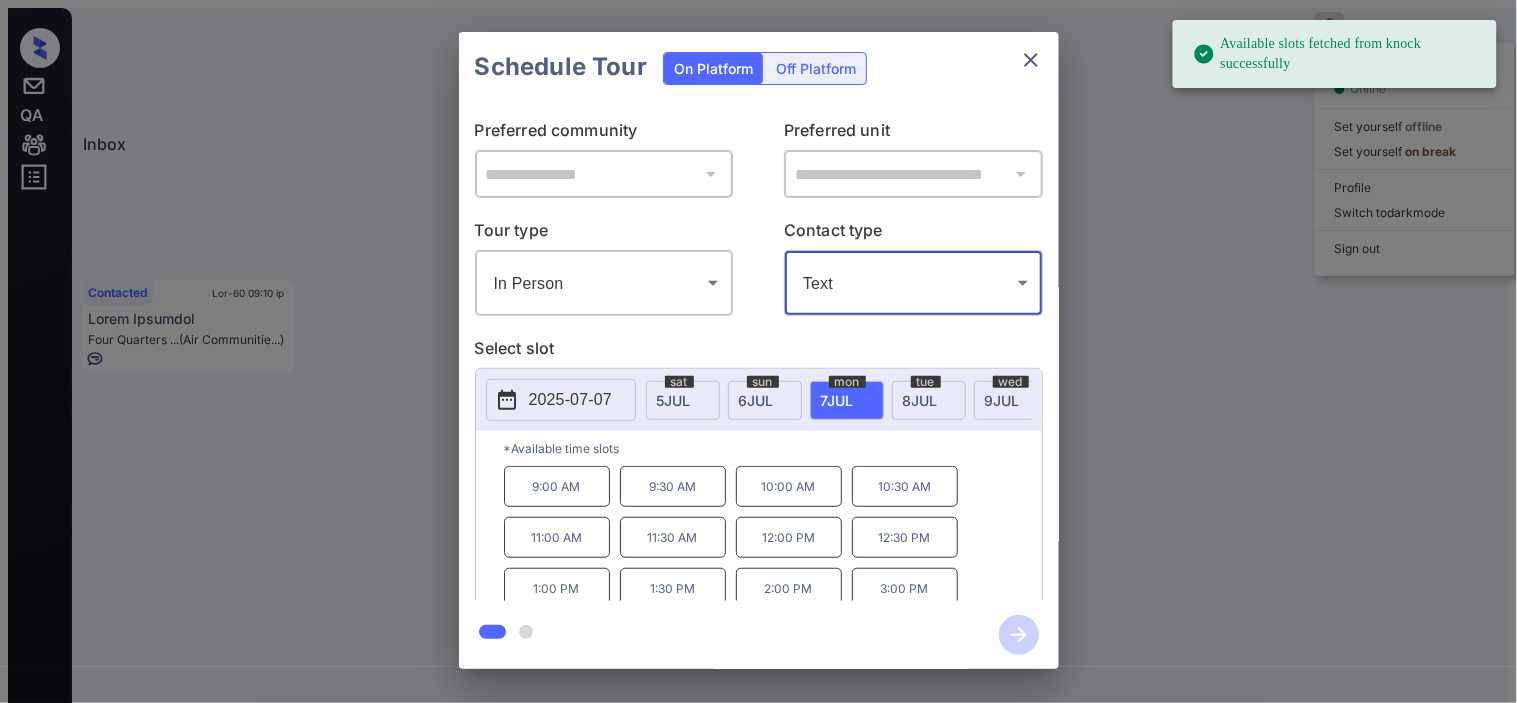 click on "9 LOR" at bounding box center (674, 400) 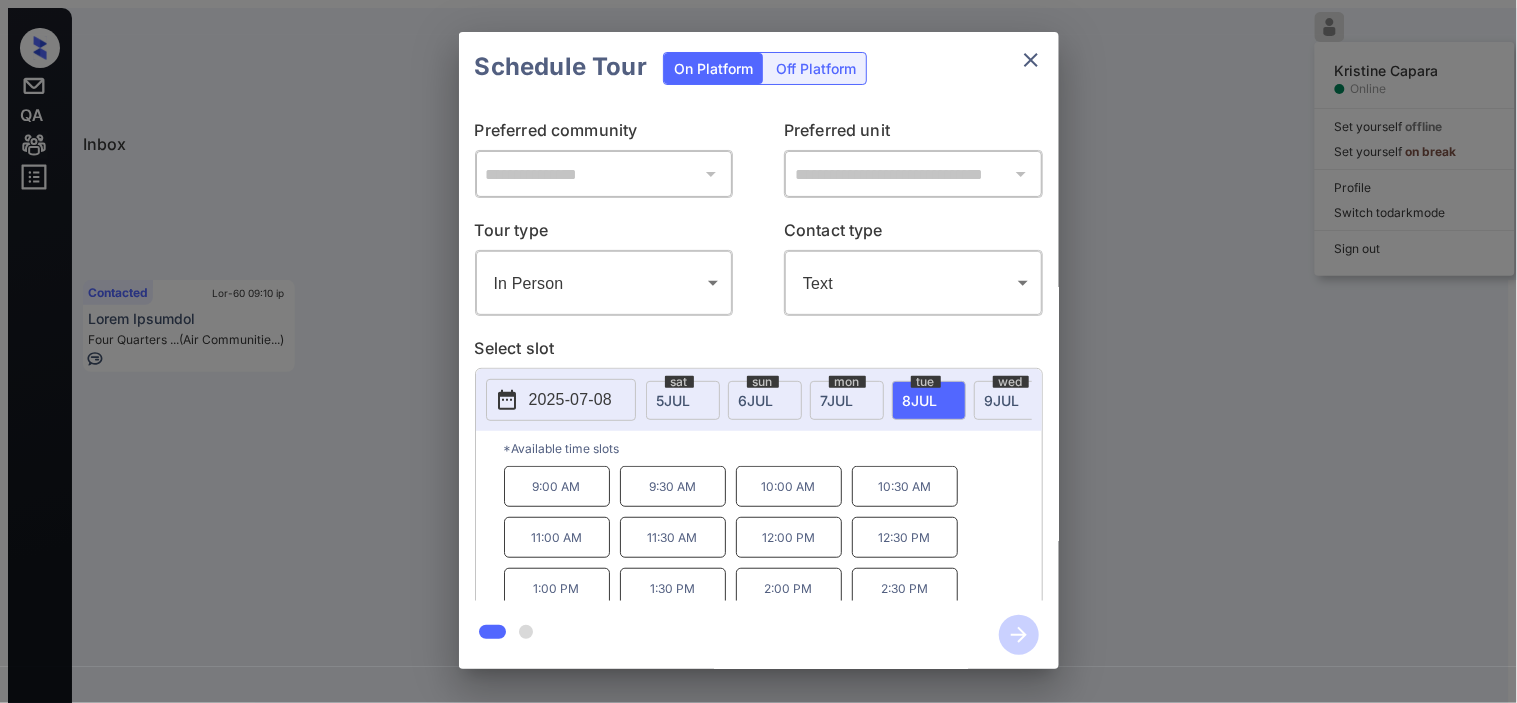 drag, startPoint x: 745, startPoint y: 475, endPoint x: 980, endPoint y: 575, distance: 255.39186 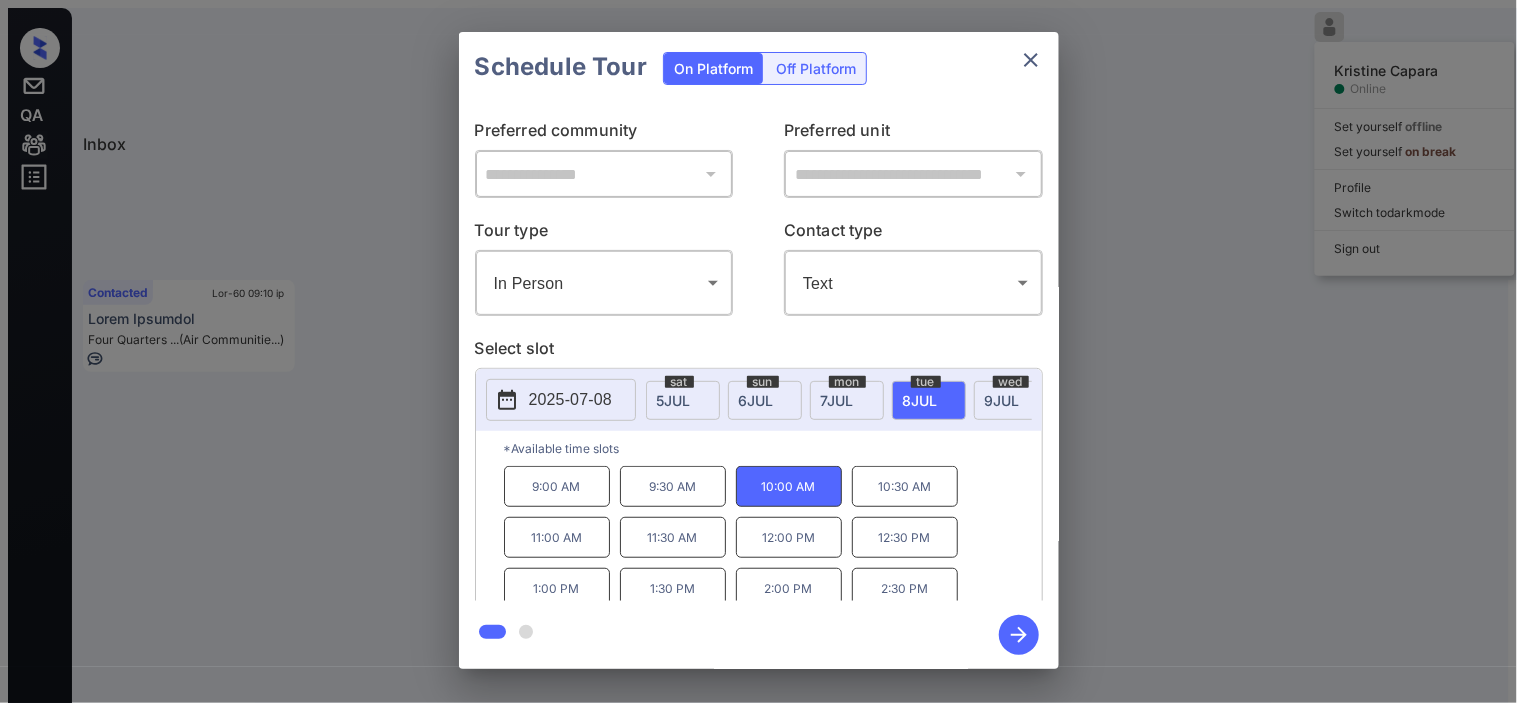 click at bounding box center (1019, 635) 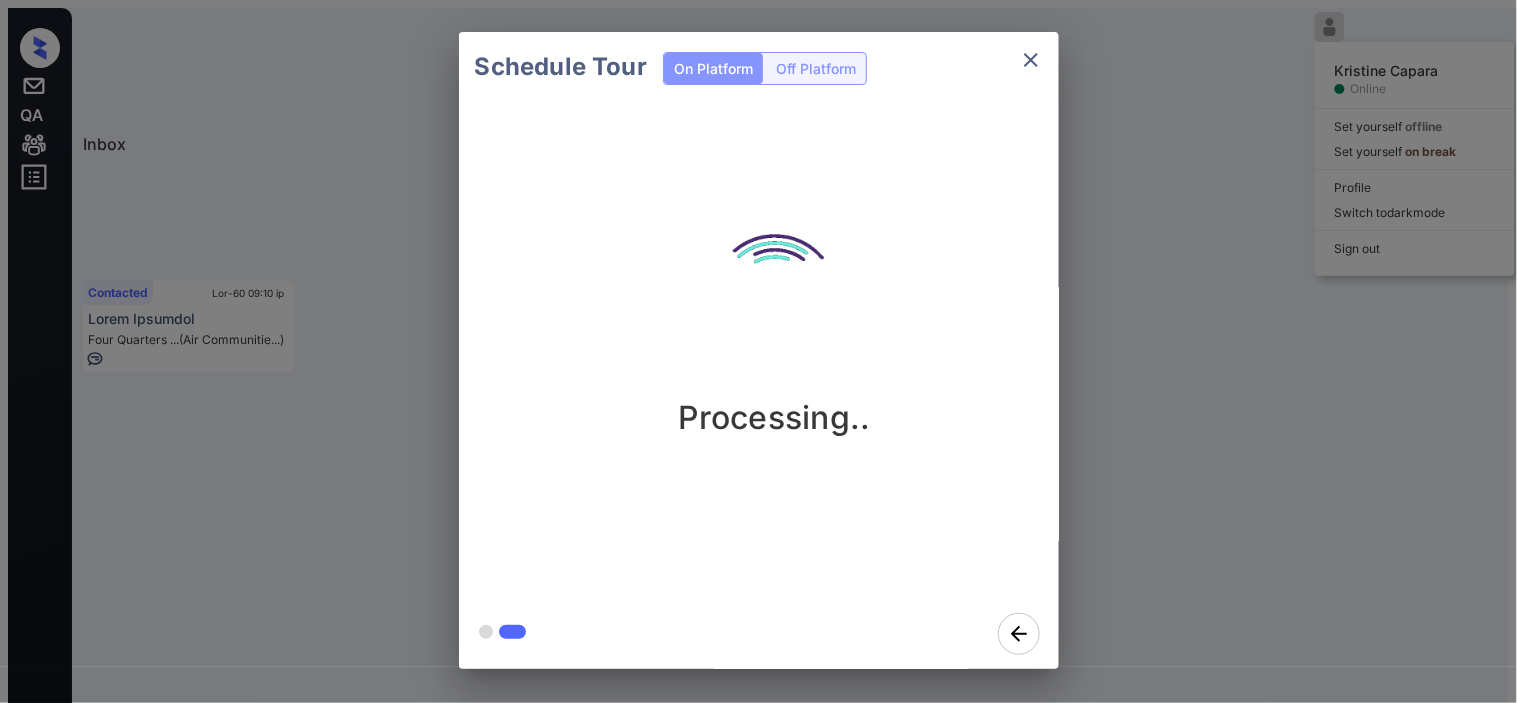scroll, scrollTop: 10520, scrollLeft: 0, axis: vertical 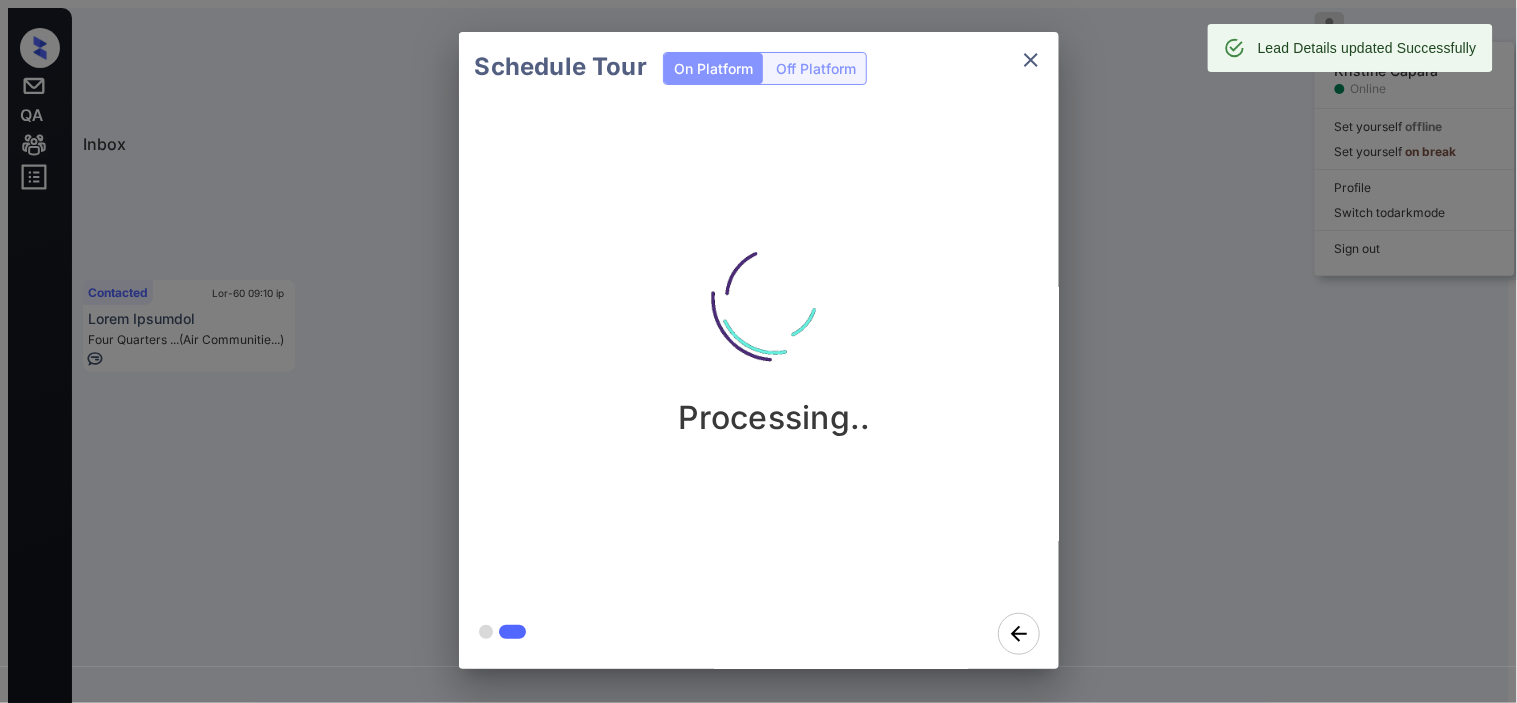 click on "Schedule Tour On Platform Off Platform Processing.." at bounding box center (758, 350) 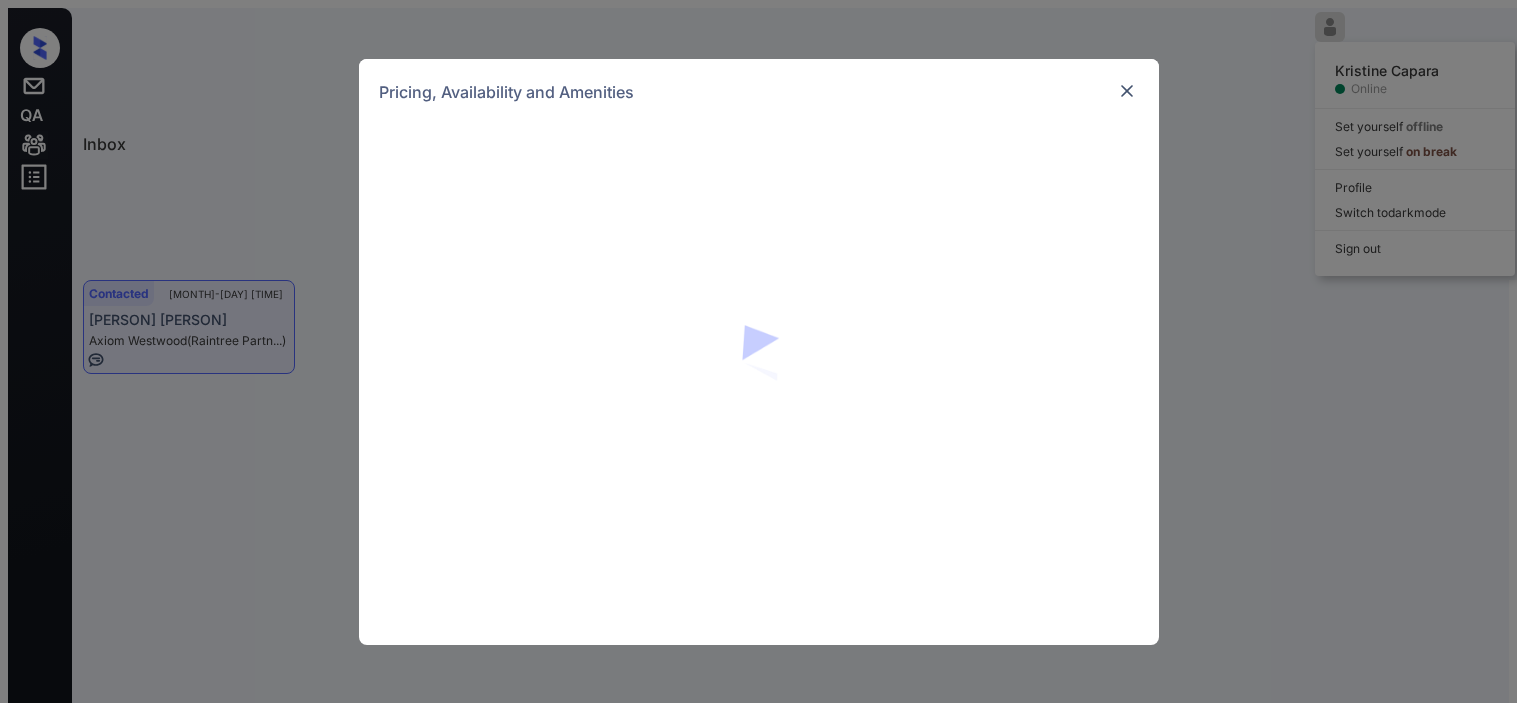 scroll, scrollTop: 0, scrollLeft: 0, axis: both 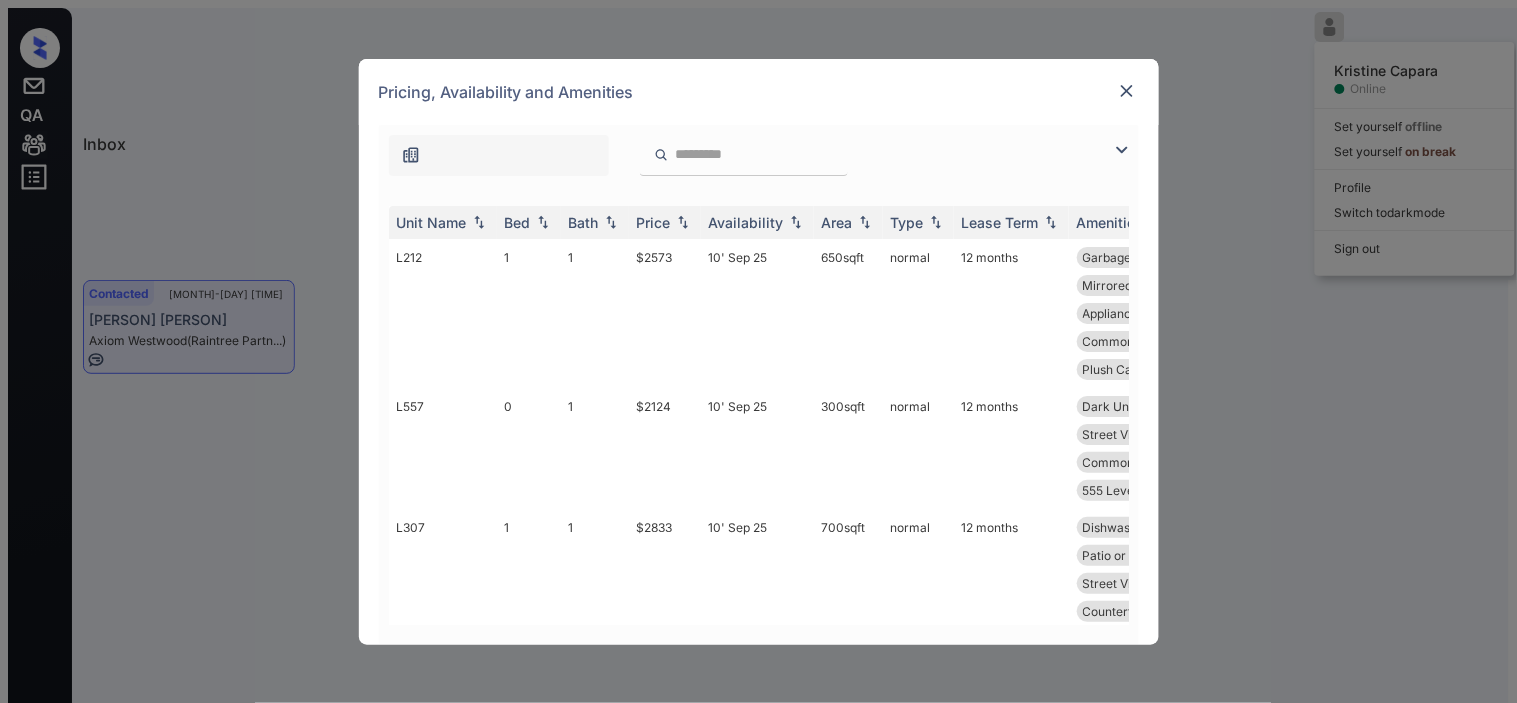 click at bounding box center (411, 155) 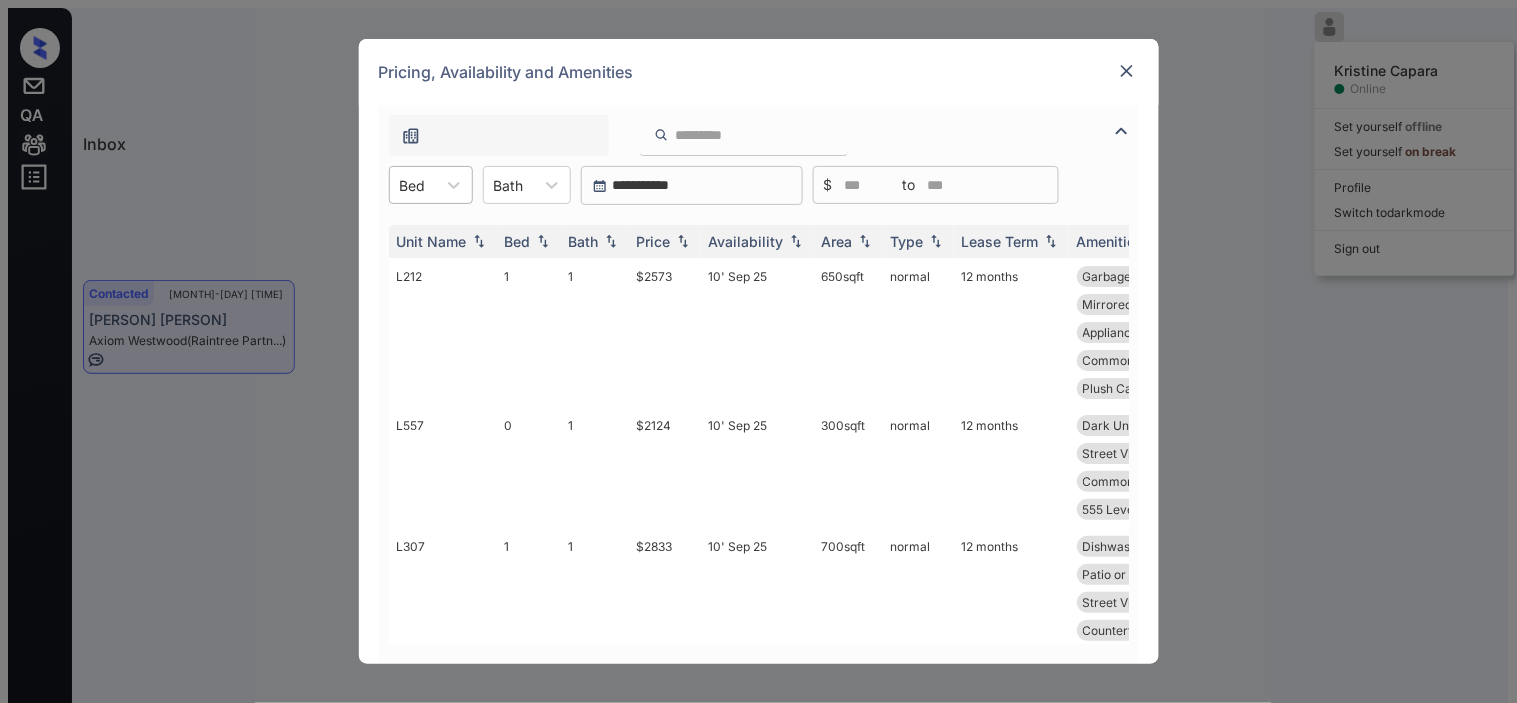 click at bounding box center (413, 185) 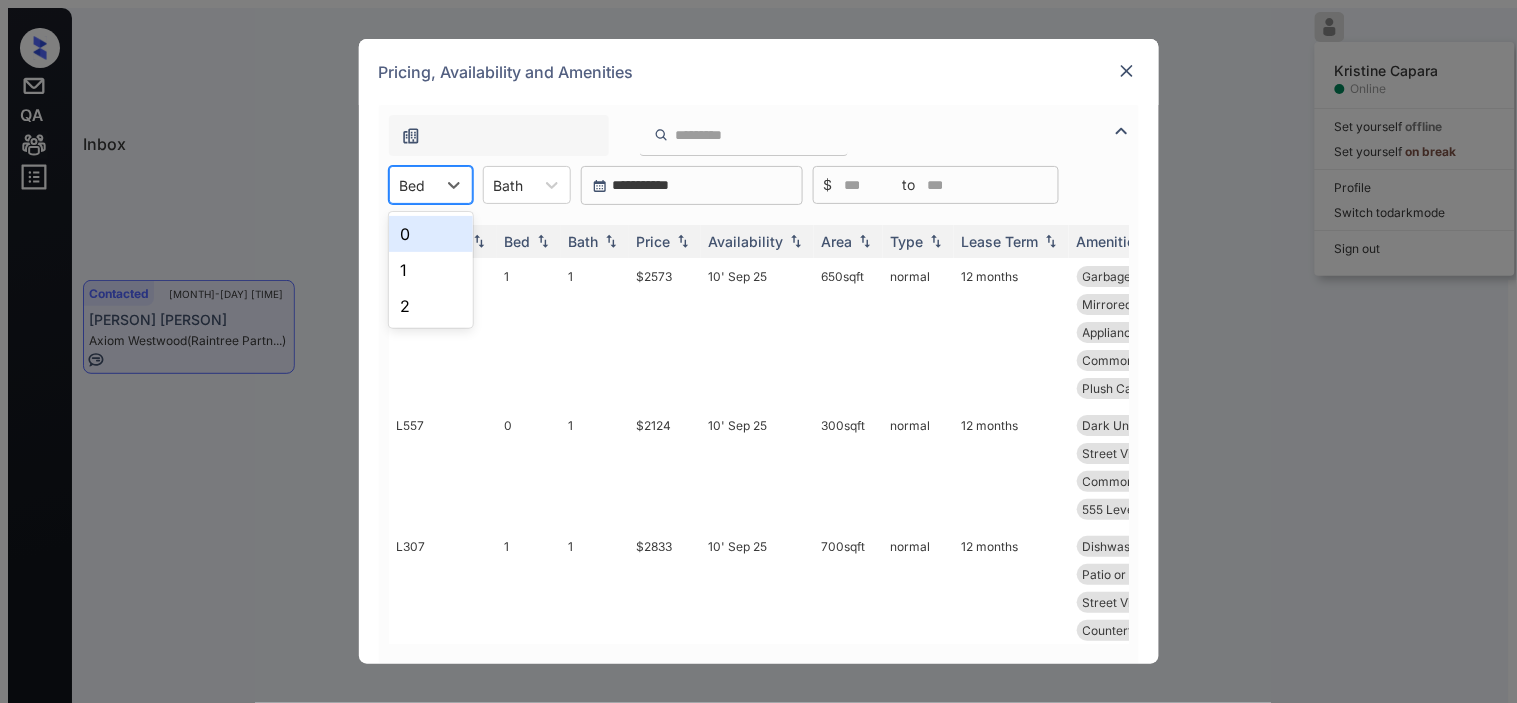 click on "0" at bounding box center (431, 234) 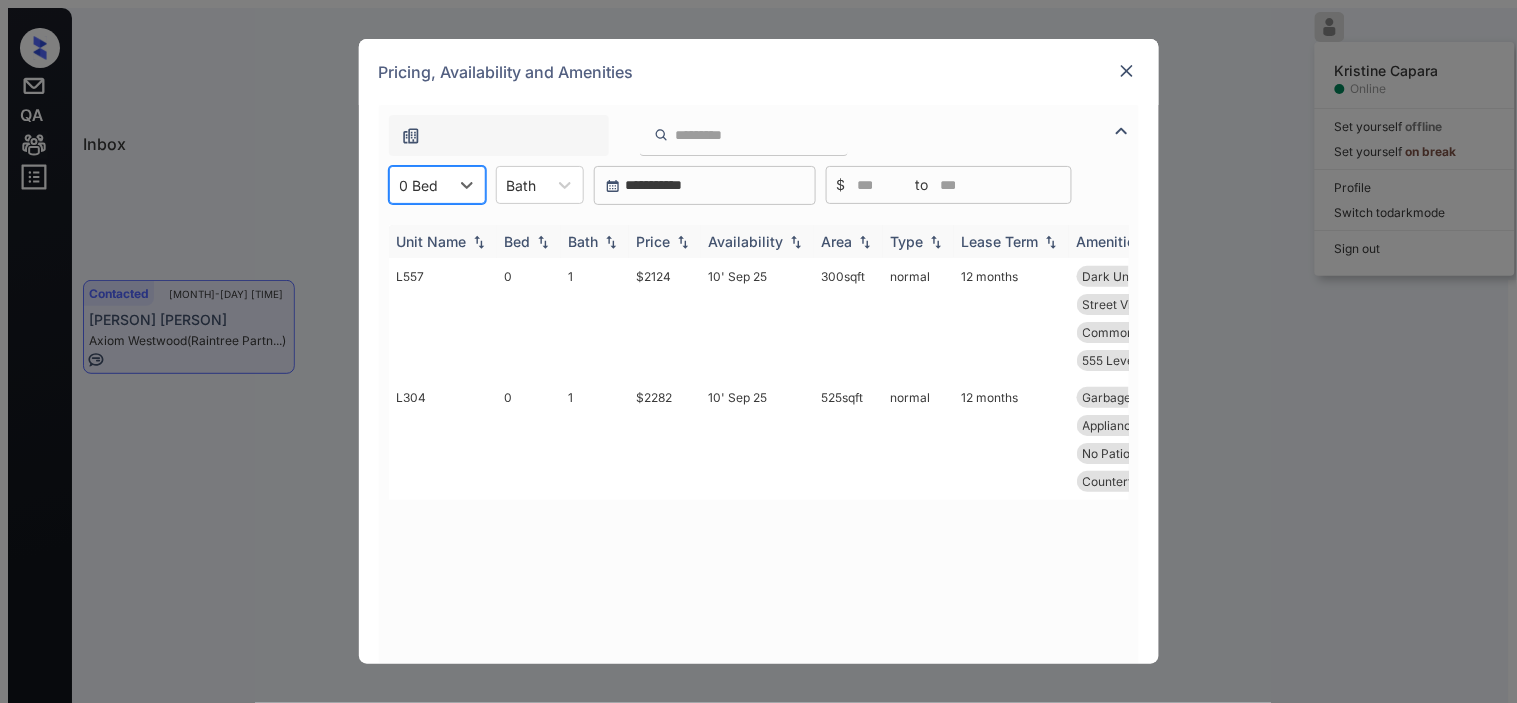 click at bounding box center (543, 242) 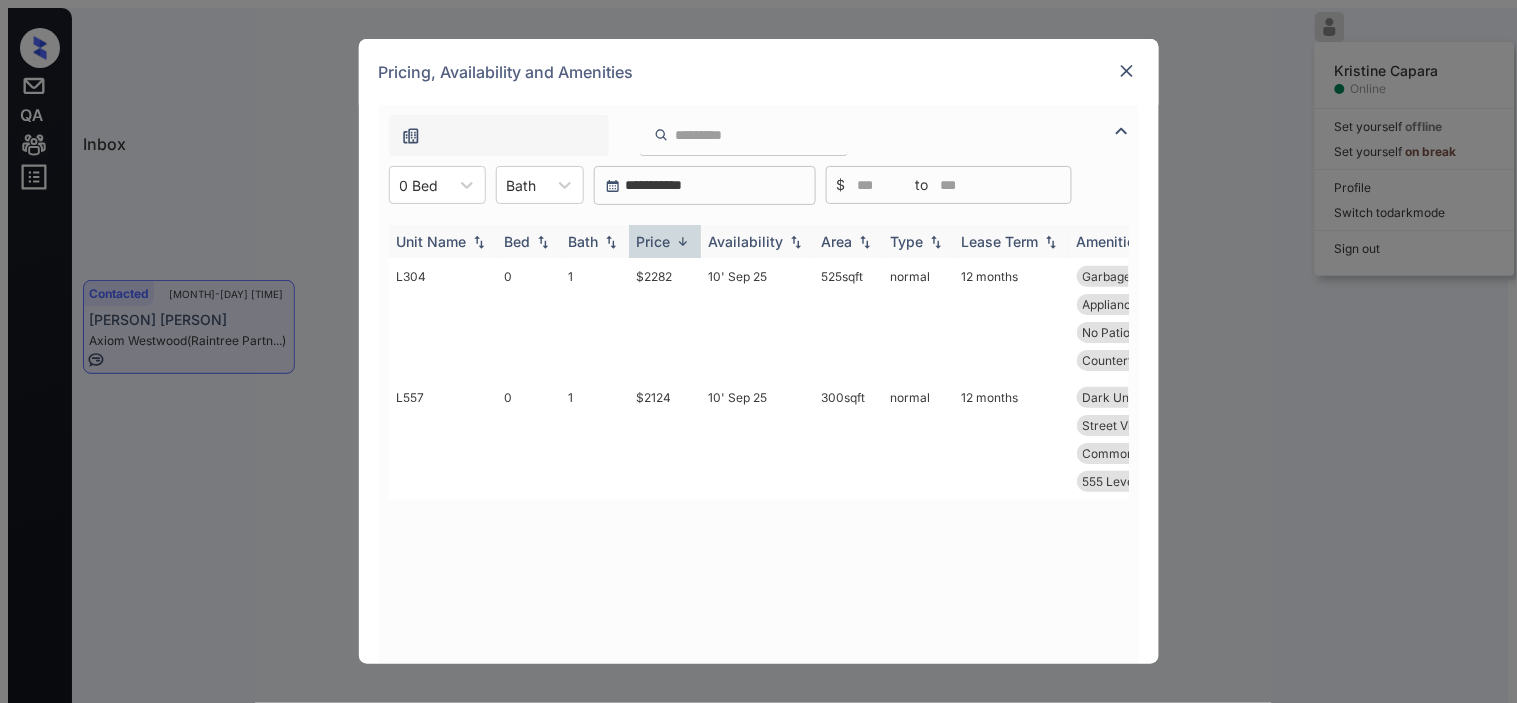 click at bounding box center (683, 241) 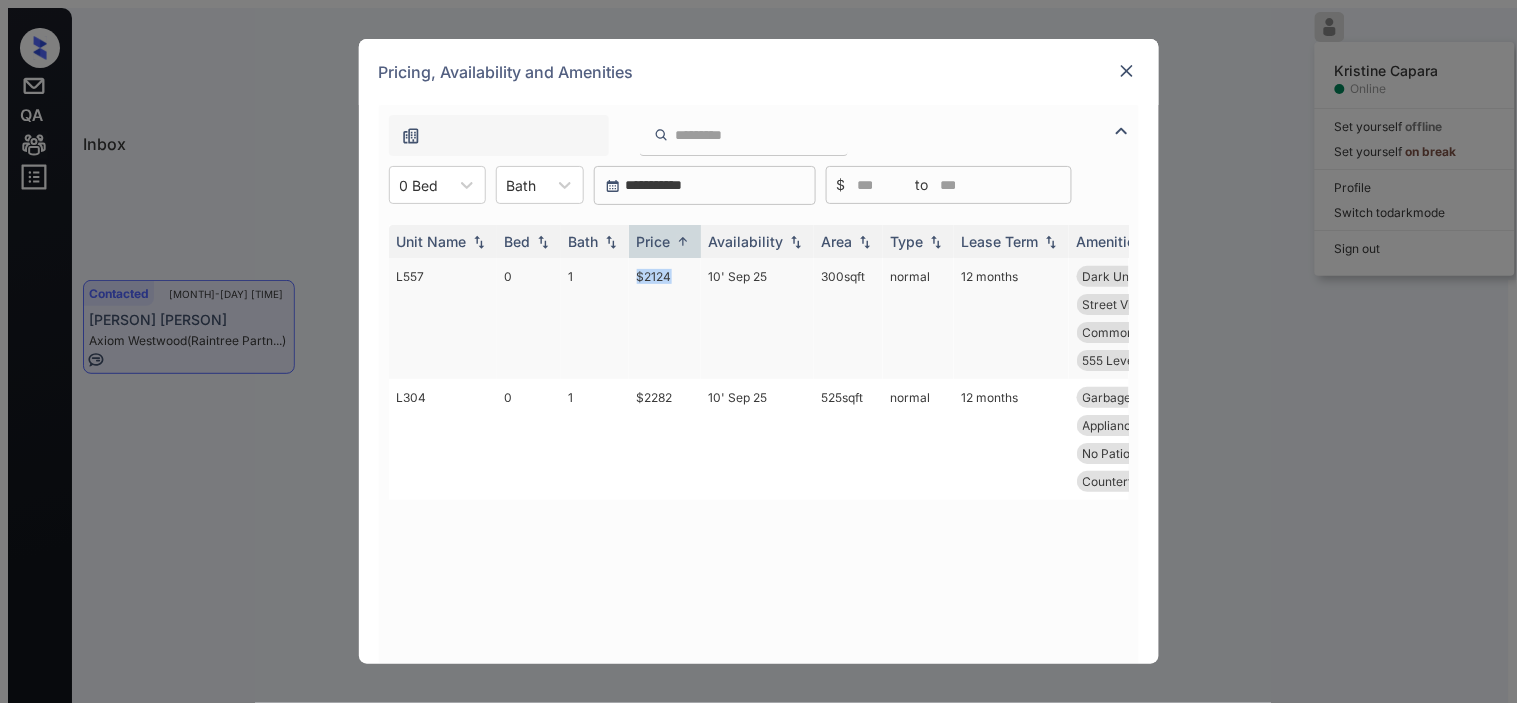 drag, startPoint x: 616, startPoint y: 262, endPoint x: 703, endPoint y: 272, distance: 87.57283 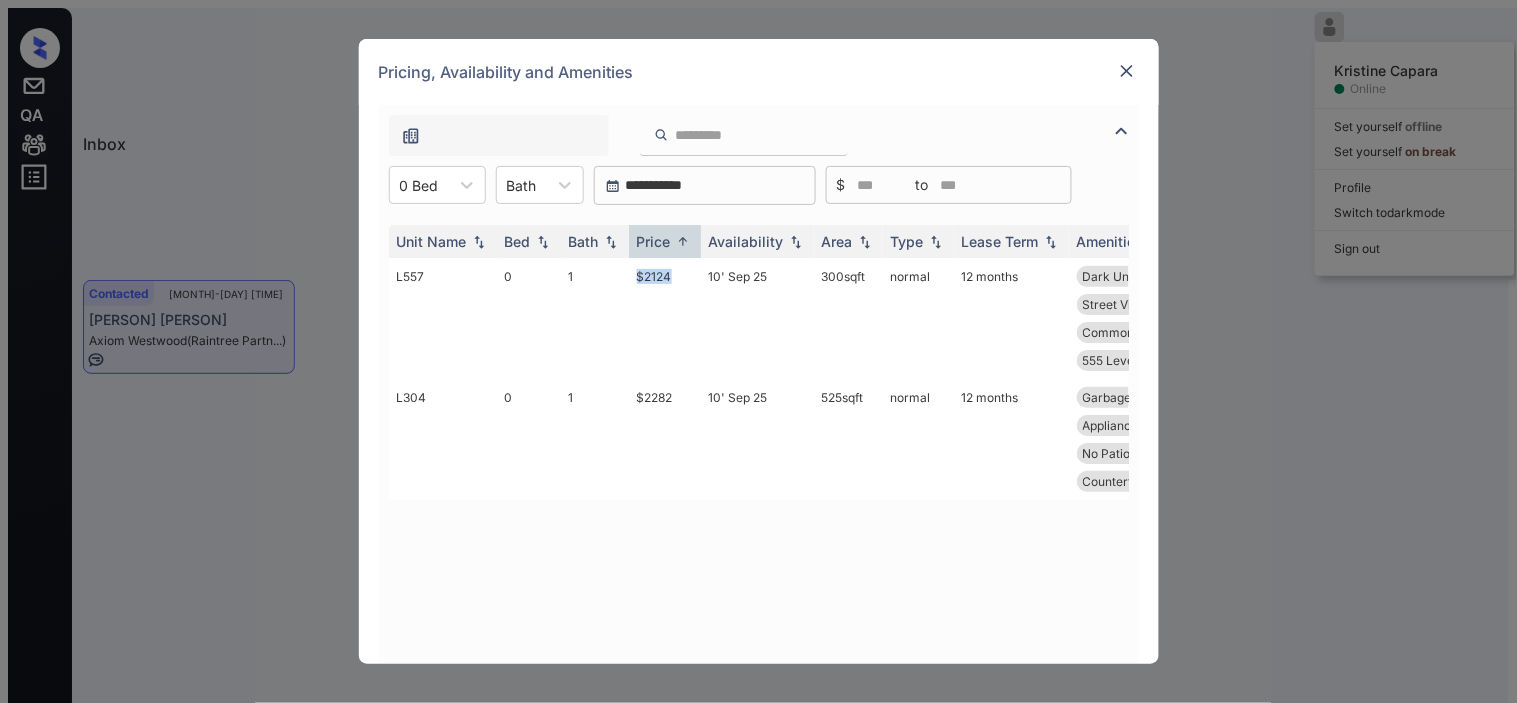 copy on "$2124" 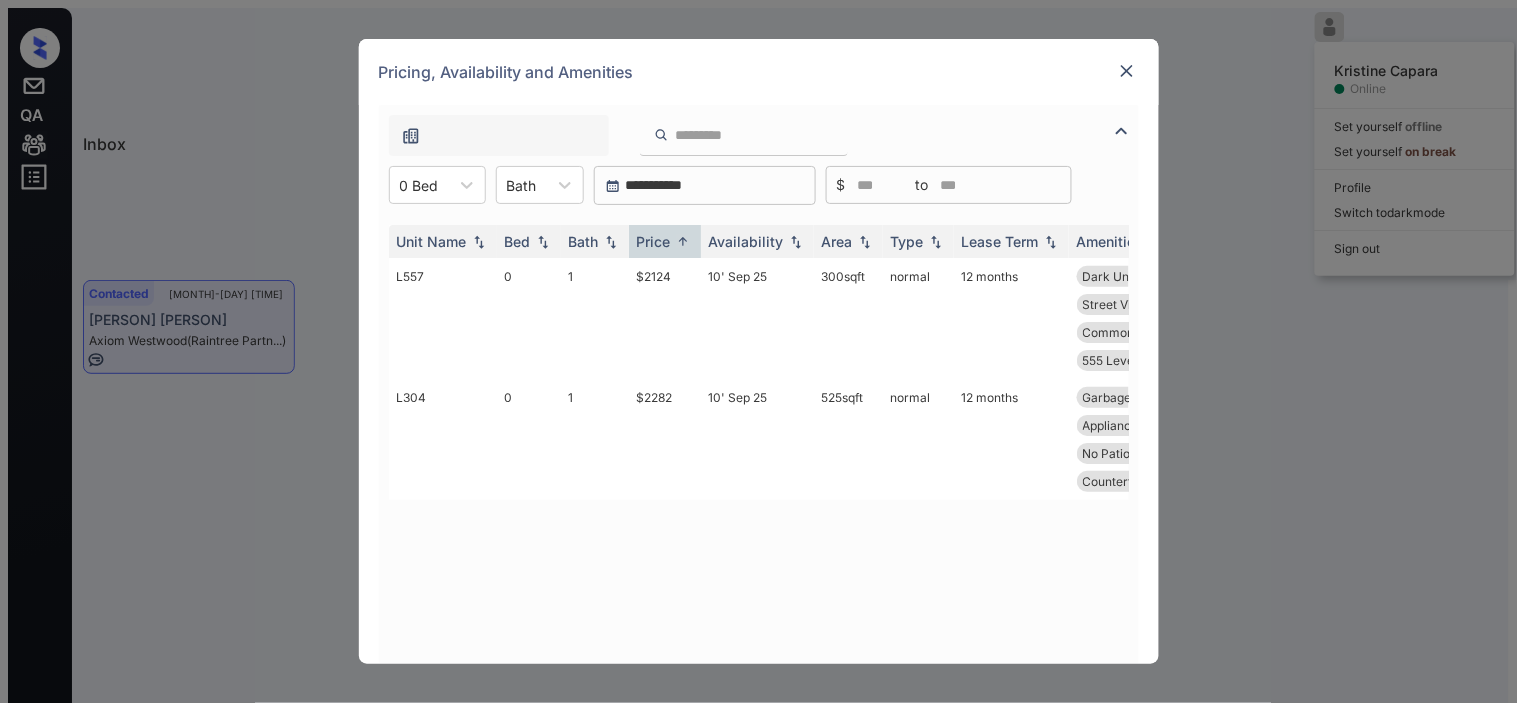click on "Pricing, Availability and Amenities" at bounding box center [759, 72] 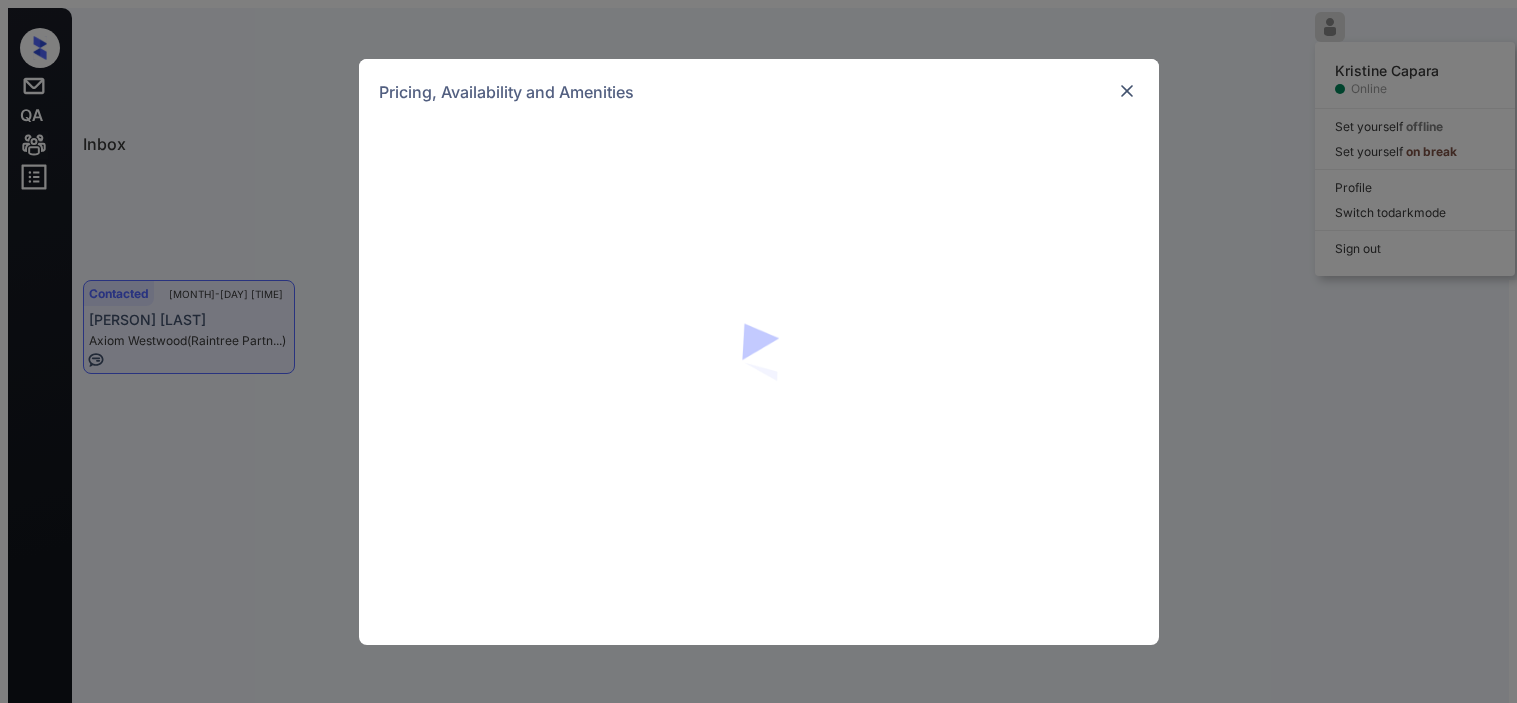 scroll, scrollTop: 0, scrollLeft: 0, axis: both 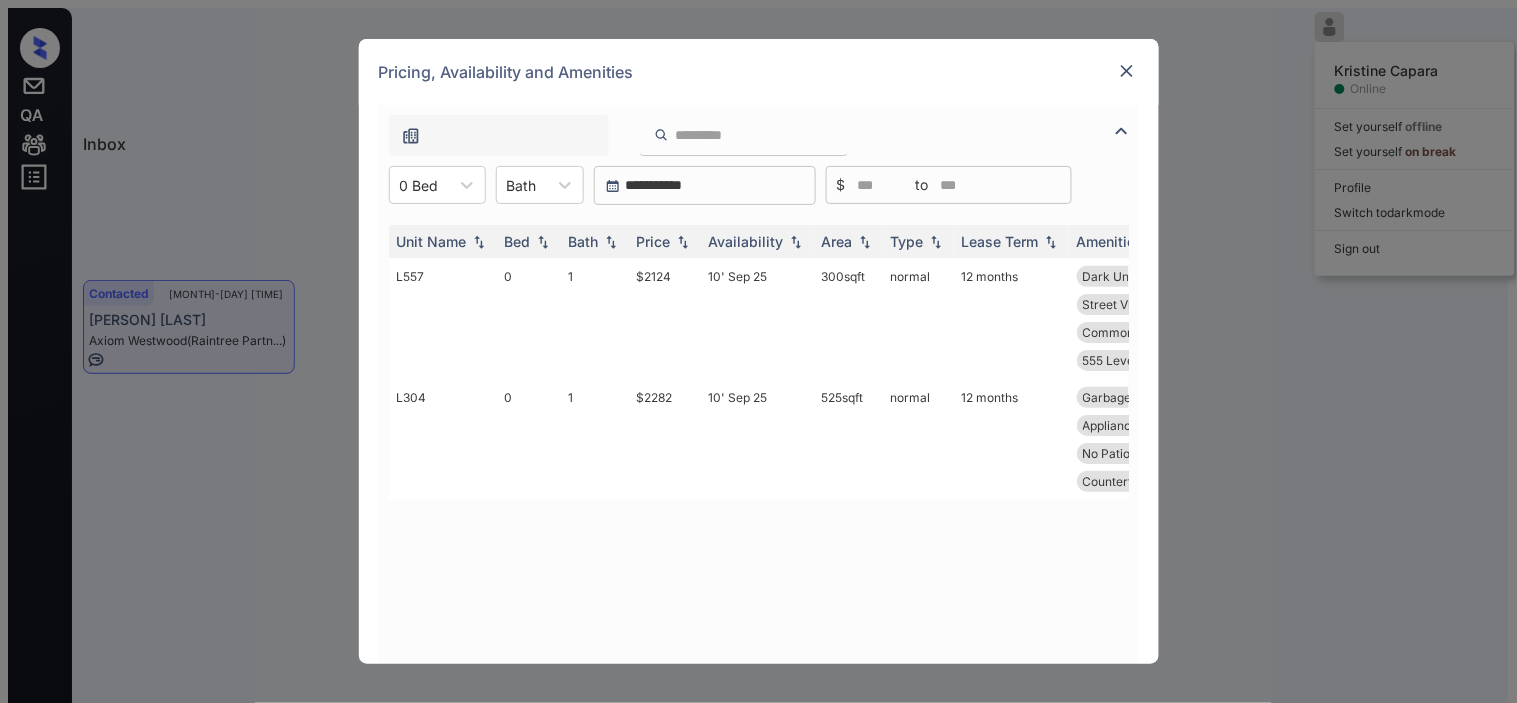click at bounding box center (1127, 71) 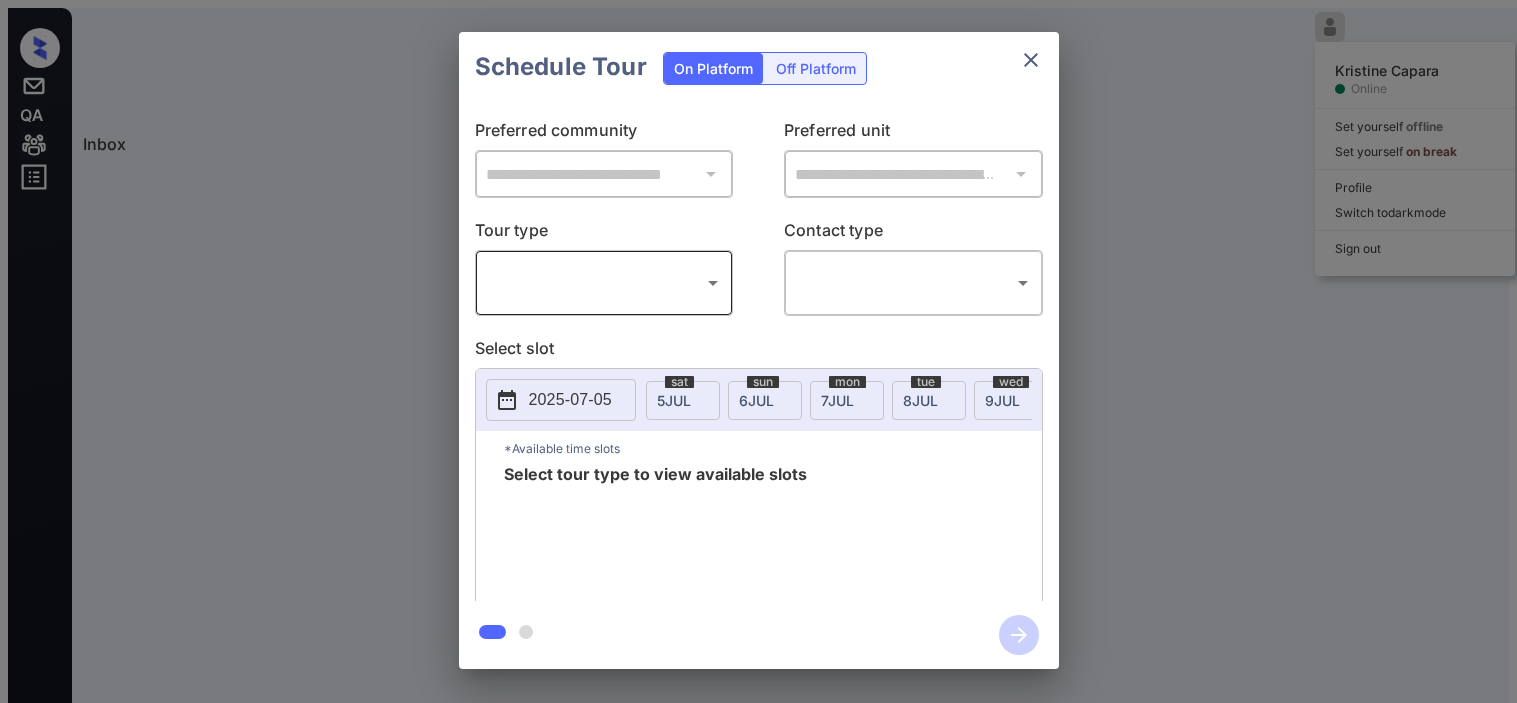scroll, scrollTop: 0, scrollLeft: 0, axis: both 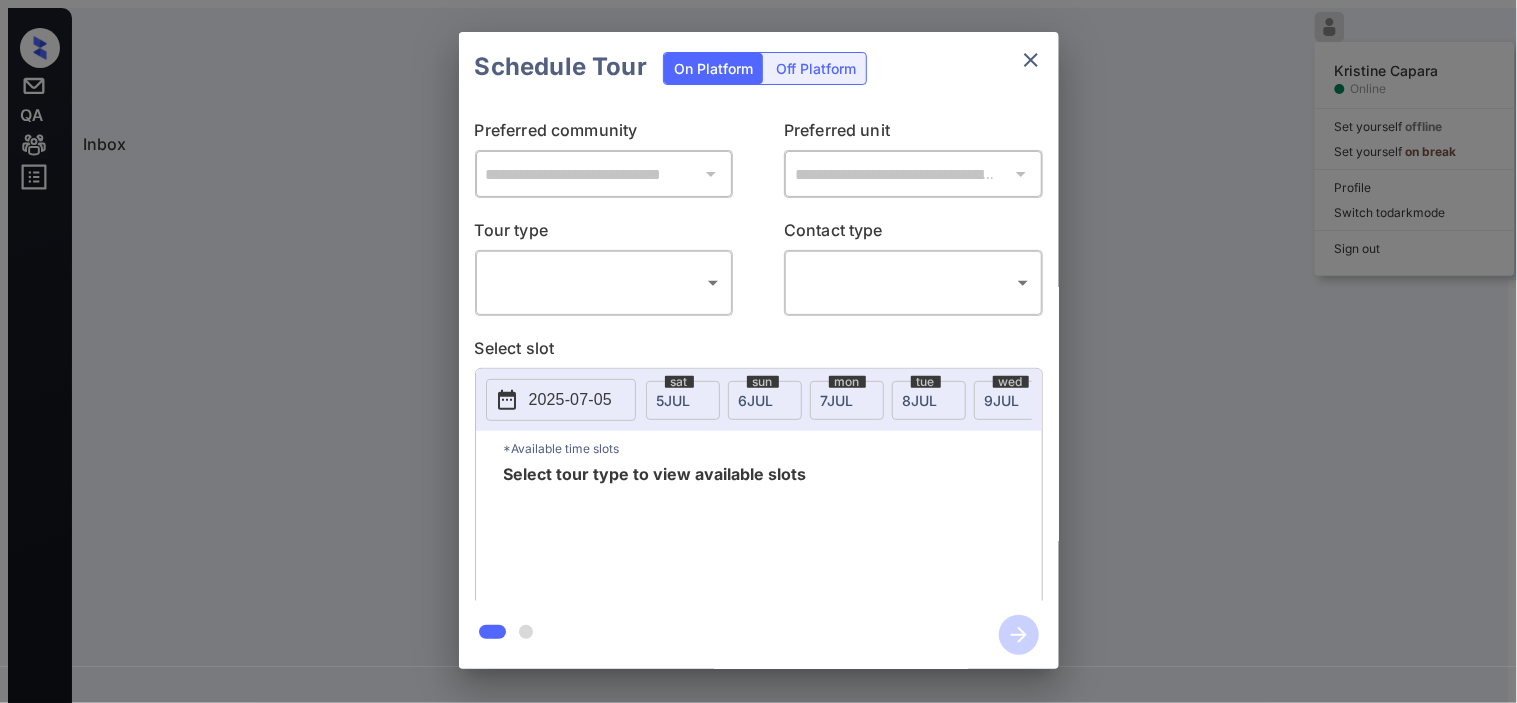 click on "Inbox [FIRST] [LAST] Online Set yourself   offline Set yourself   on break Profile Switch to  dark  mode Sign out Tour Cancelled [MONTH]-[DAY] 04:36 pm   [FIRST] [LAST] Royal Crest Es...  (Air Communitie...) Tour Completed [MONTH]-[DAY] 04:37 pm   [FIRST] [LAST] Plantation Gar...  (Air Communitie...) Tour Cancelled Lost Lead Sentiment: Angry Upon sliding the acknowledgement:  Lead will move to lost stage. * ​ SMS and call option will be set to opt out. AFM will be turned off for the lead. [FIRST] New Message [FIRST] Notes Note:  - Paste this link into your browser to view [FIRST]’s conversation with the prospect [MONTH] [DAY], [YEAR] 12:12 pm  Sync'd w  entrata K New Message [FIRST] Due to the activation of disableLeadTransfer feature flag, [FIRST] will no longer transfer ownership of this CRM guest card [MONTH] [DAY], [YEAR] 12:12 pm K New Message Zuma Lead transferred to leasing agent: [FIRST] [MONTH] [DAY], [YEAR] 12:12 pm Z" at bounding box center [758, 359] 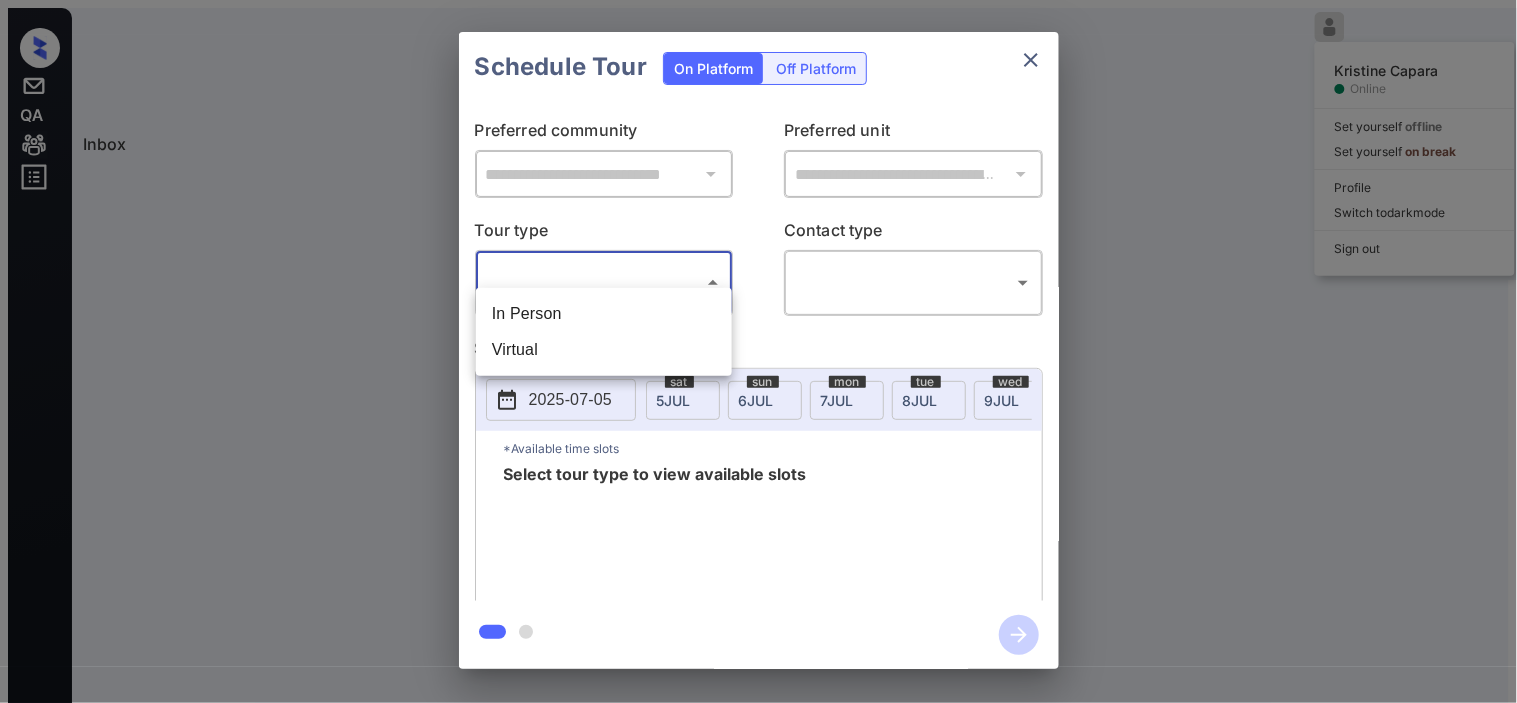 click on "In Person" at bounding box center (604, 314) 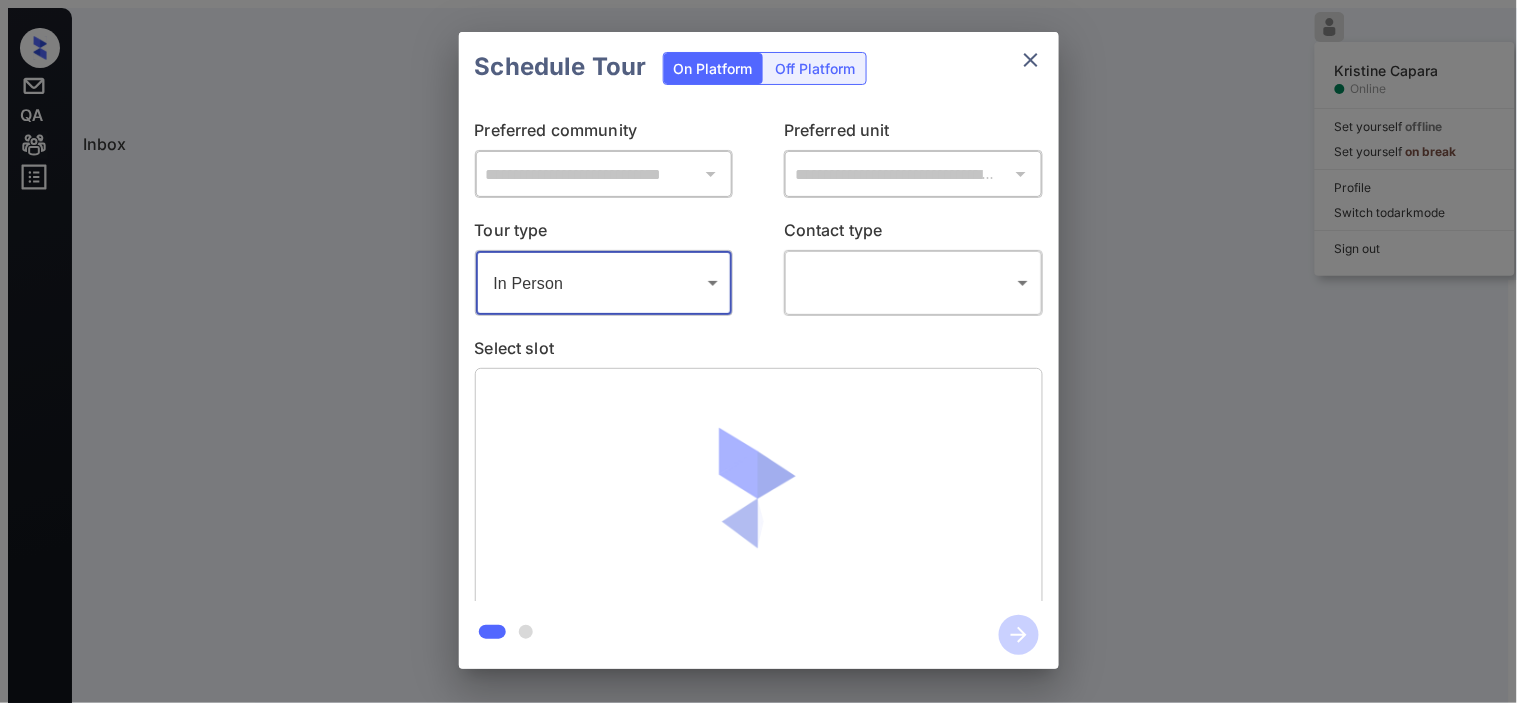 click on "Inbox [FIRST] [LAST] Online Set yourself   offline Set yourself   on break Profile Switch to  dark  mode Sign out Tour Cancelled [MONTH]-[DAY] 04:36 pm   [FIRST] [LAST] Royal Crest Es...  (Air Communitie...) Tour Completed [MONTH]-[DAY] 04:37 pm   [FIRST] [LAST] Plantation Gar...  (Air Communitie...) Tour Cancelled Lost Lead Sentiment: Angry Upon sliding the acknowledgement:  Lead will move to lost stage. * ​ SMS and call option will be set to opt out. AFM will be turned off for the lead. [FIRST] New Message [FIRST] Notes Note:  - Paste this link into your browser to view [FIRST]’s conversation with the prospect [MONTH] [DAY], [YEAR] 12:12 pm  Sync'd w  entrata K New Message [FIRST] Due to the activation of disableLeadTransfer feature flag, [FIRST] will no longer transfer ownership of this CRM guest card [MONTH] [DAY], [YEAR] 12:12 pm K New Message Zuma Lead transferred to leasing agent: [FIRST] [MONTH] [DAY], [YEAR] 12:12 pm Z" at bounding box center (758, 359) 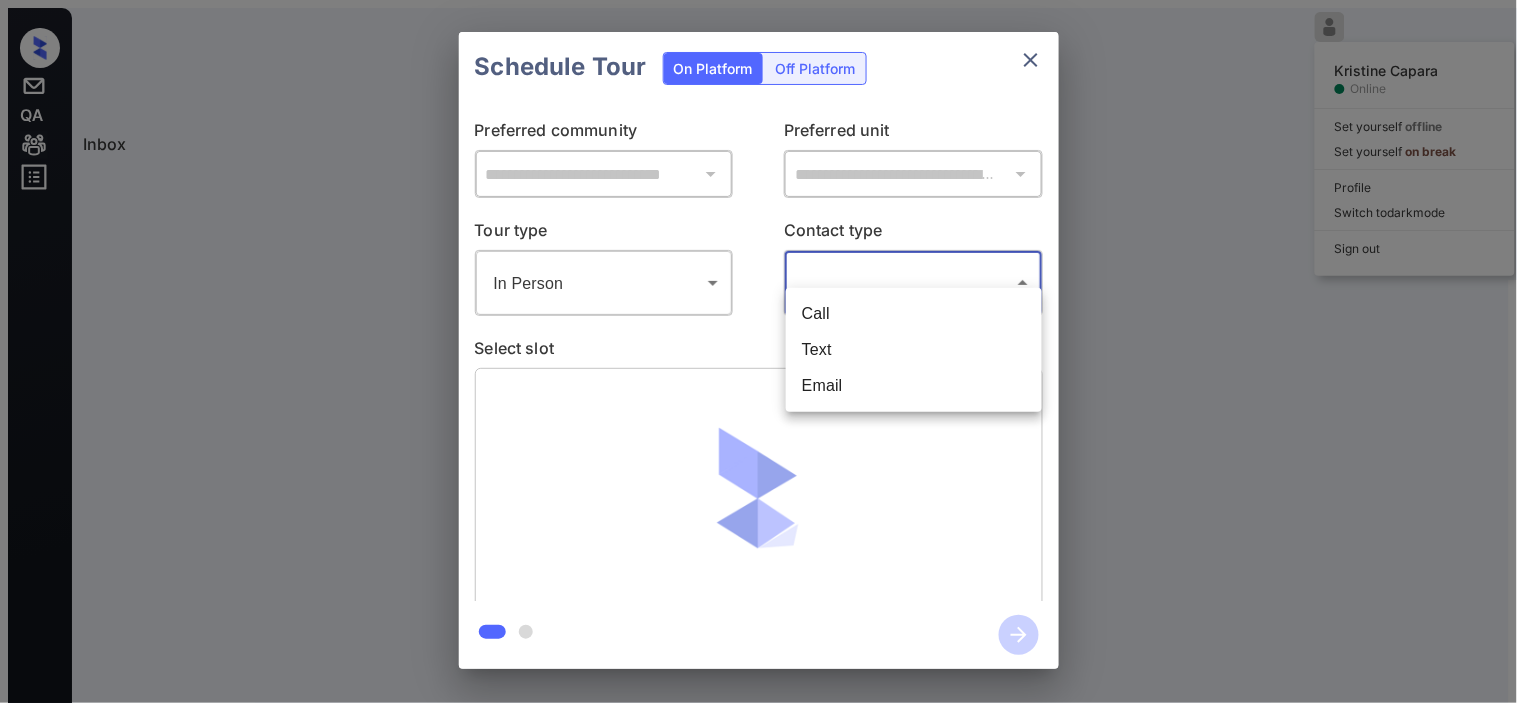 click on "Text" at bounding box center [914, 350] 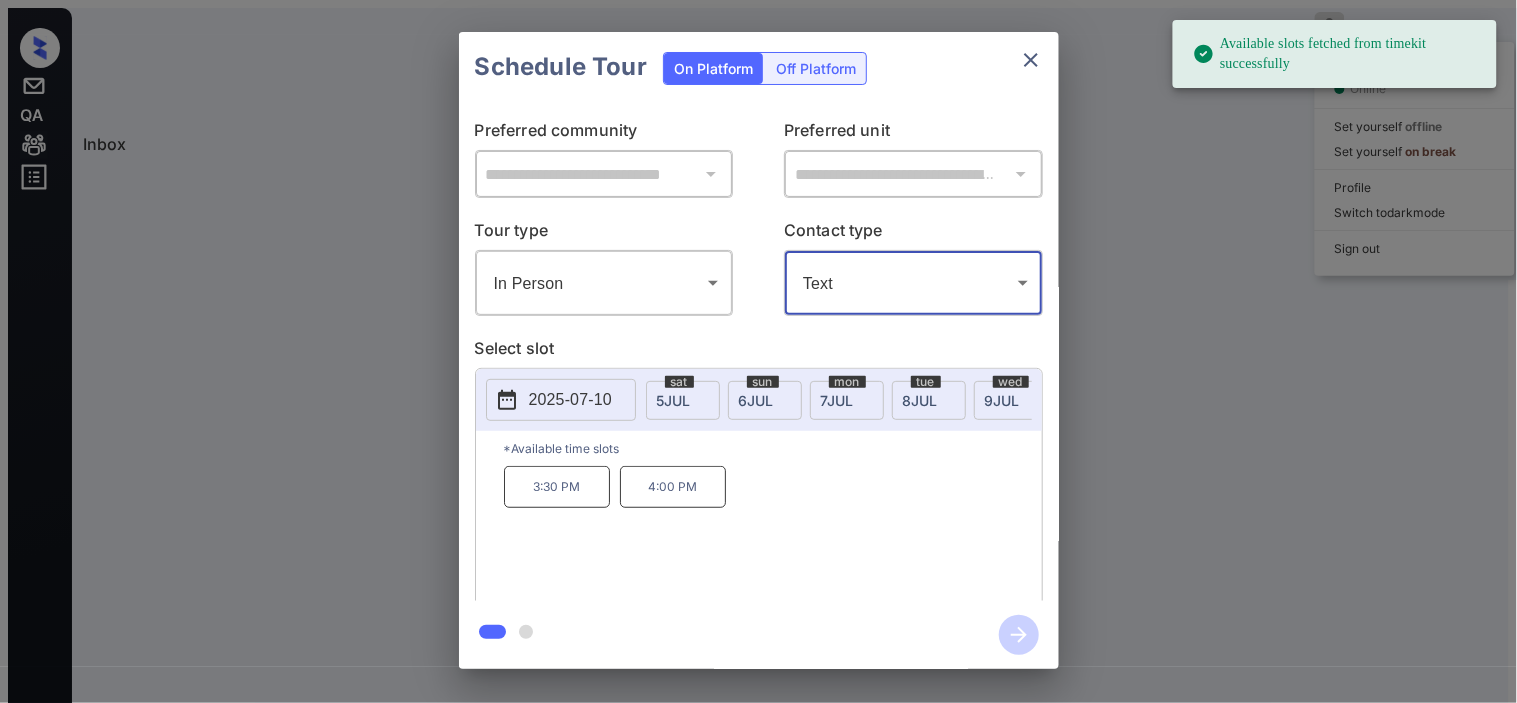 click on "2025-07-10" at bounding box center (570, 400) 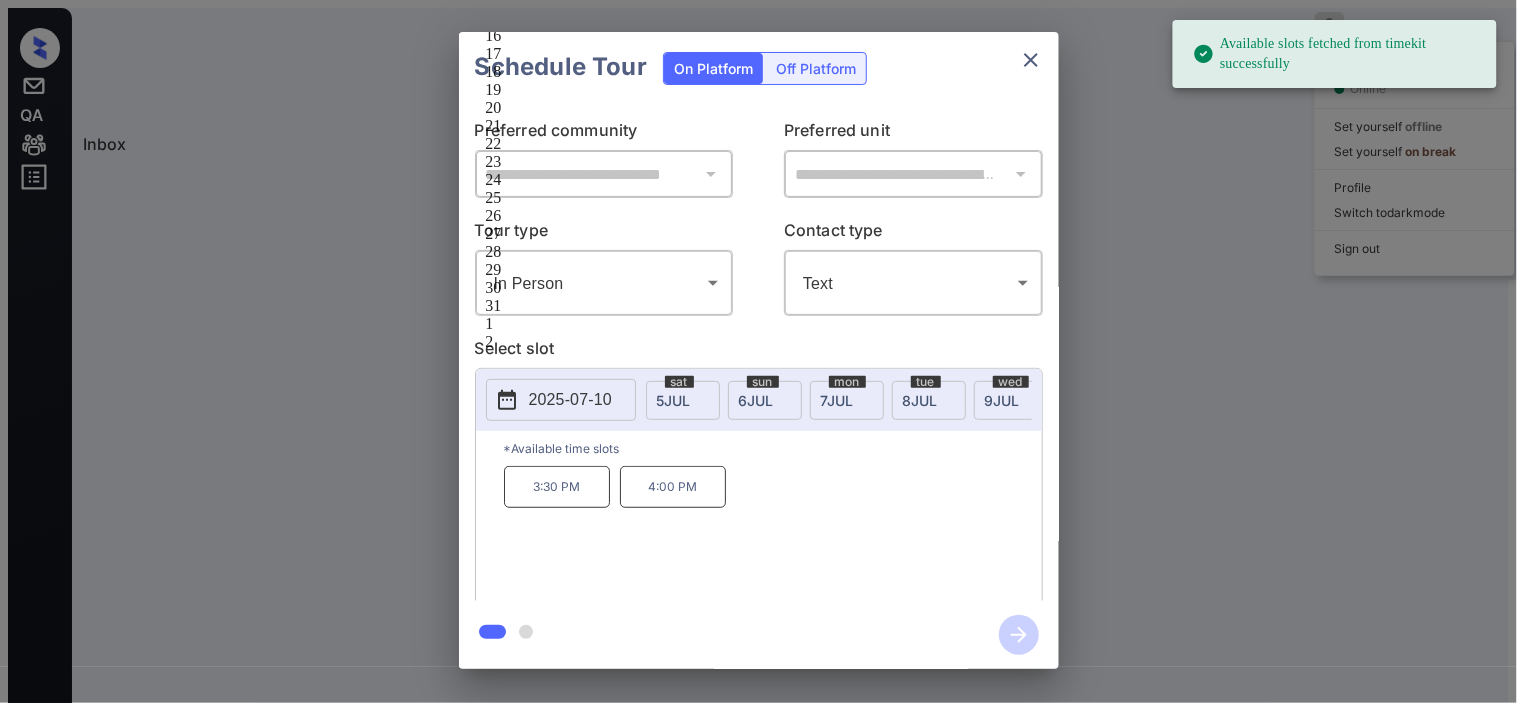 drag, startPoint x: 544, startPoint y: 471, endPoint x: 617, endPoint y: 467, distance: 73.109505 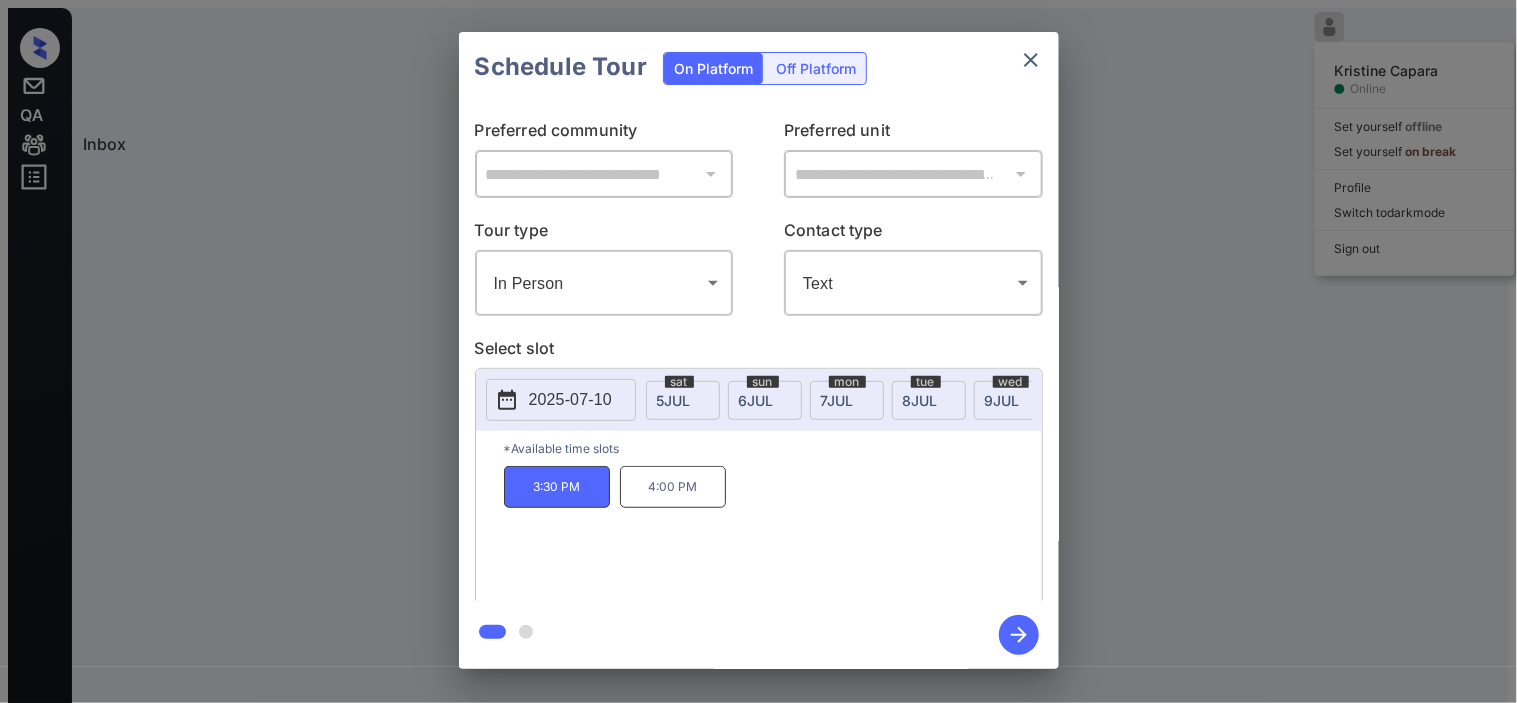 click at bounding box center [1019, 635] 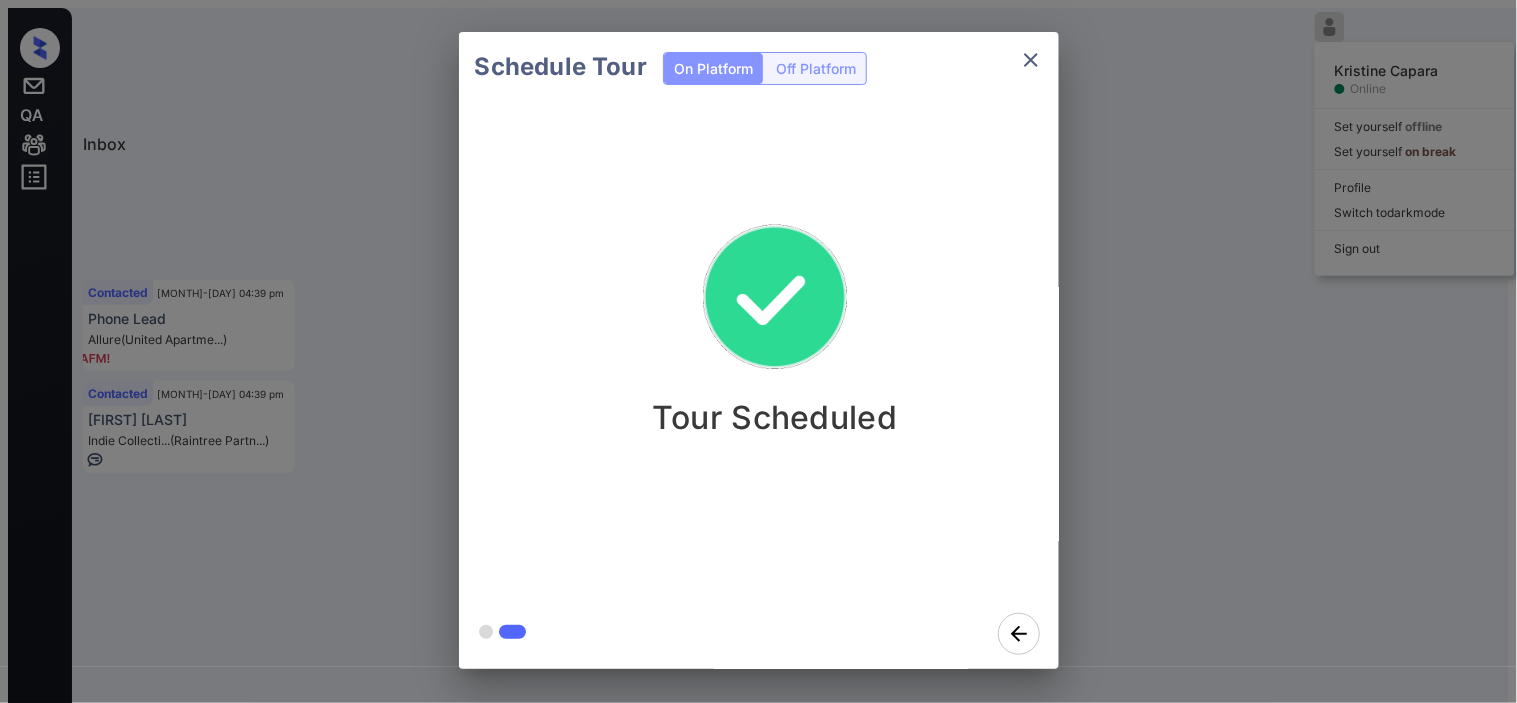 click on "Schedule Tour On Platform Off Platform Tour Scheduled" at bounding box center [758, 350] 